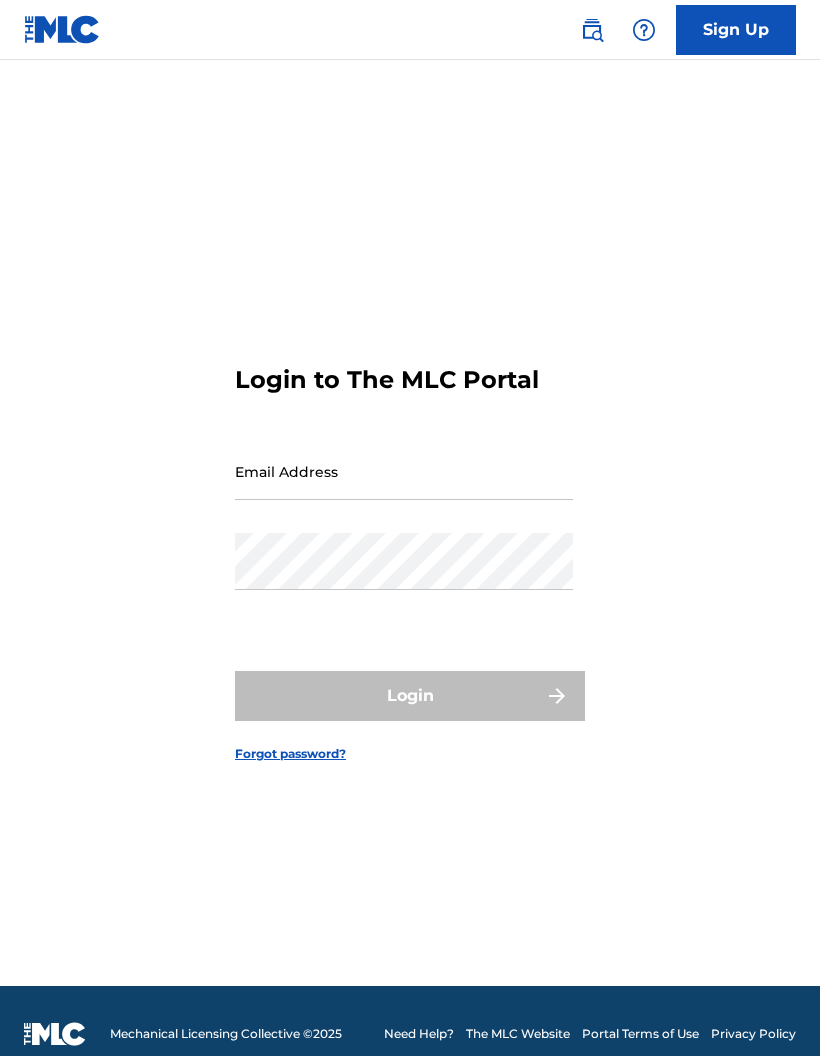 scroll, scrollTop: 0, scrollLeft: 0, axis: both 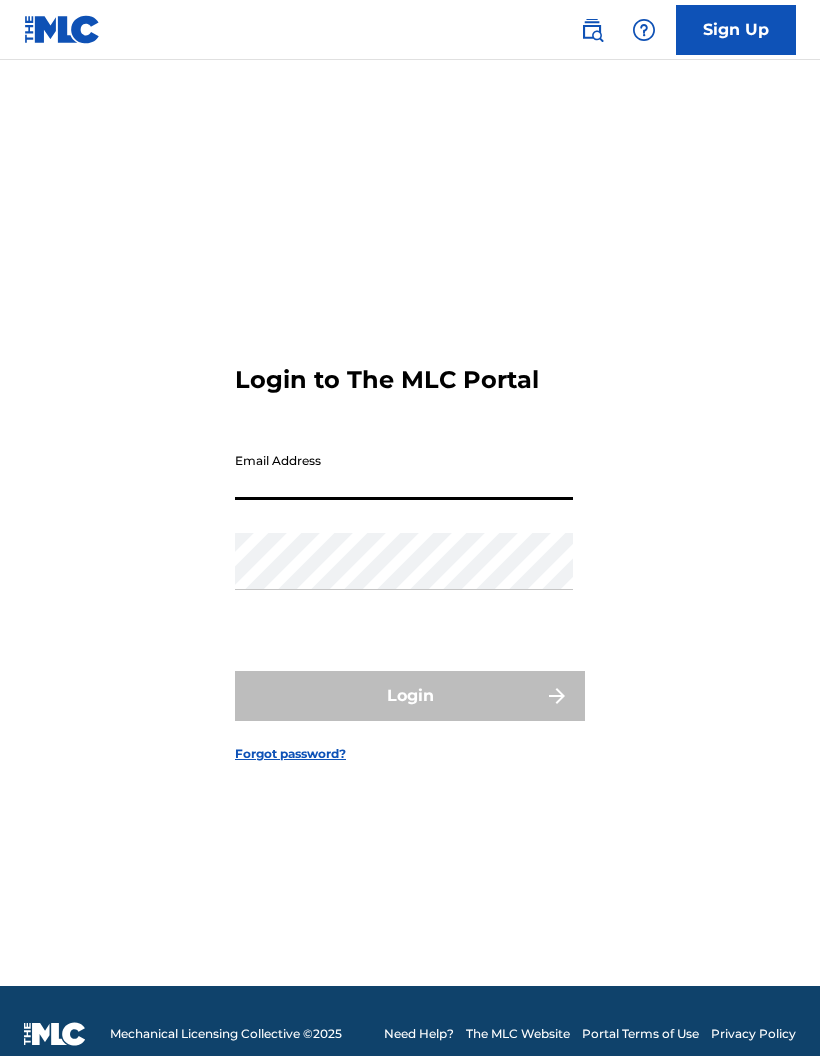 type on "[EMAIL_ADDRESS][DOMAIN_NAME]" 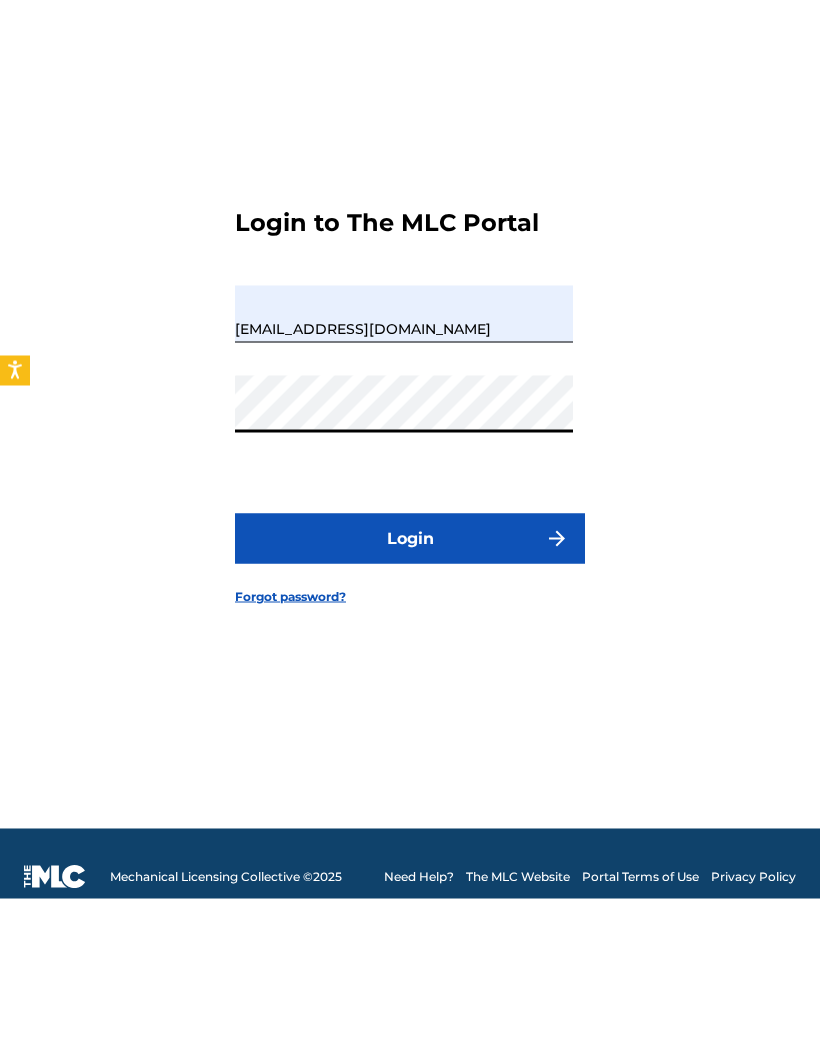 click on "Login" at bounding box center (410, 696) 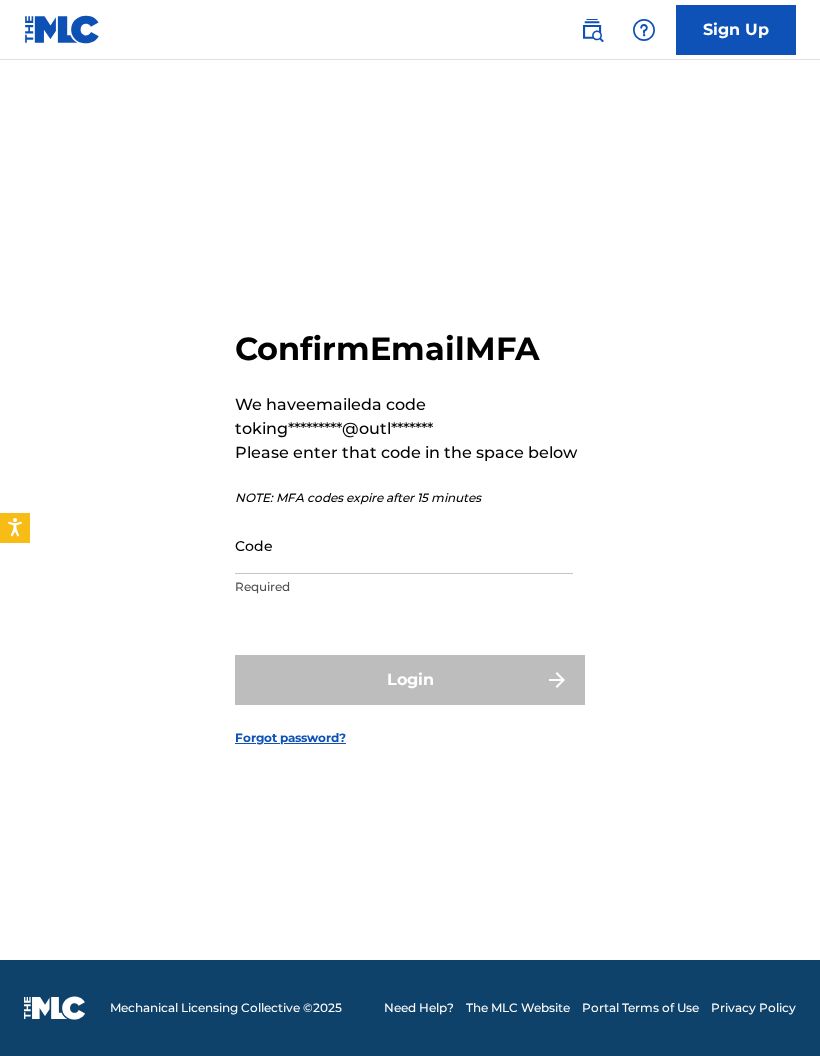 click on "Required" at bounding box center [404, 587] 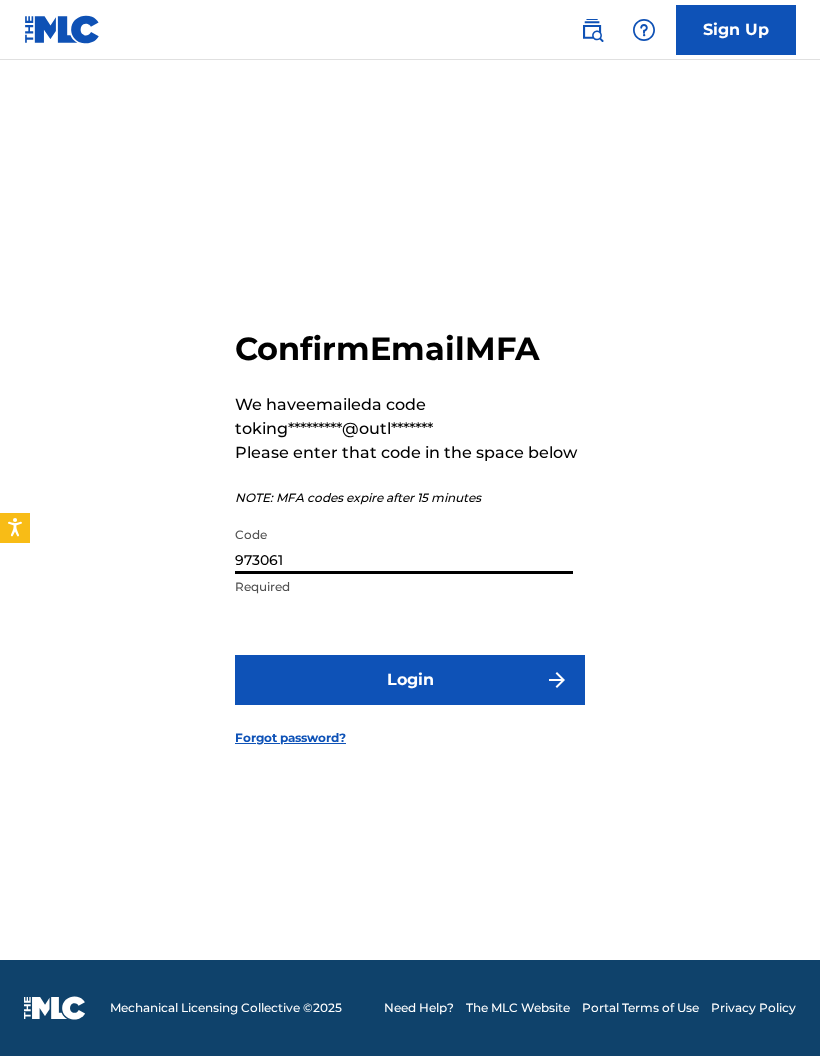 type on "973061" 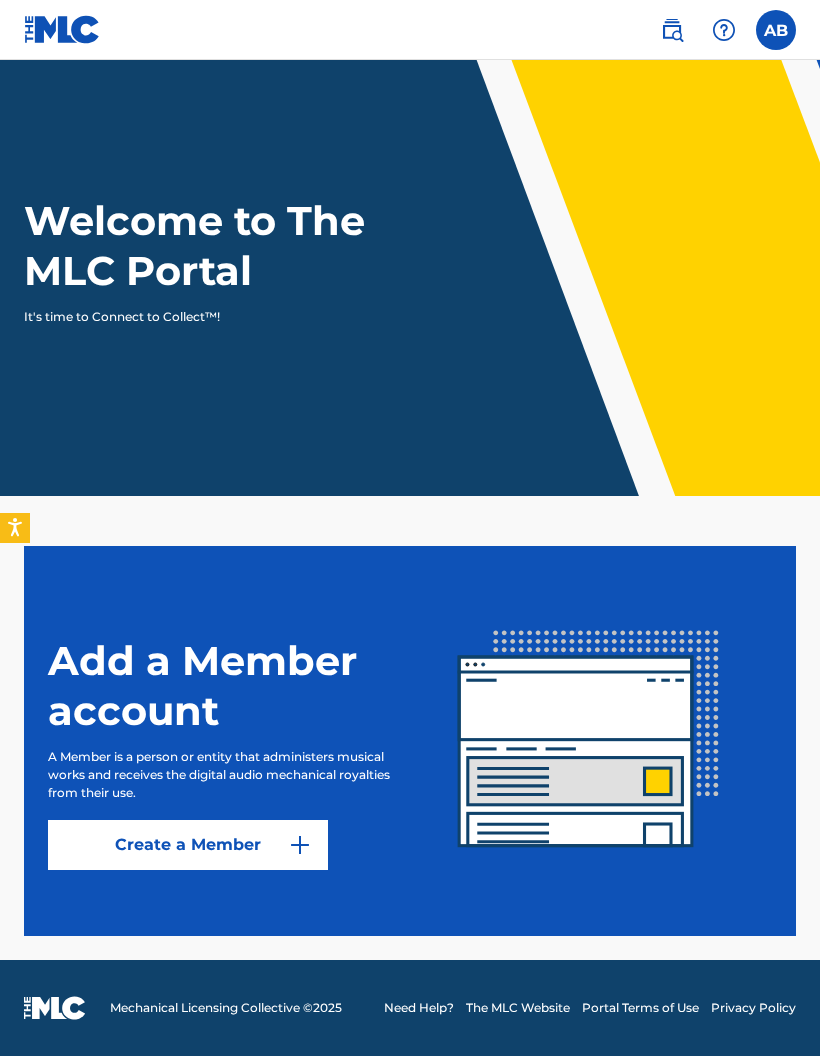 scroll, scrollTop: 0, scrollLeft: 0, axis: both 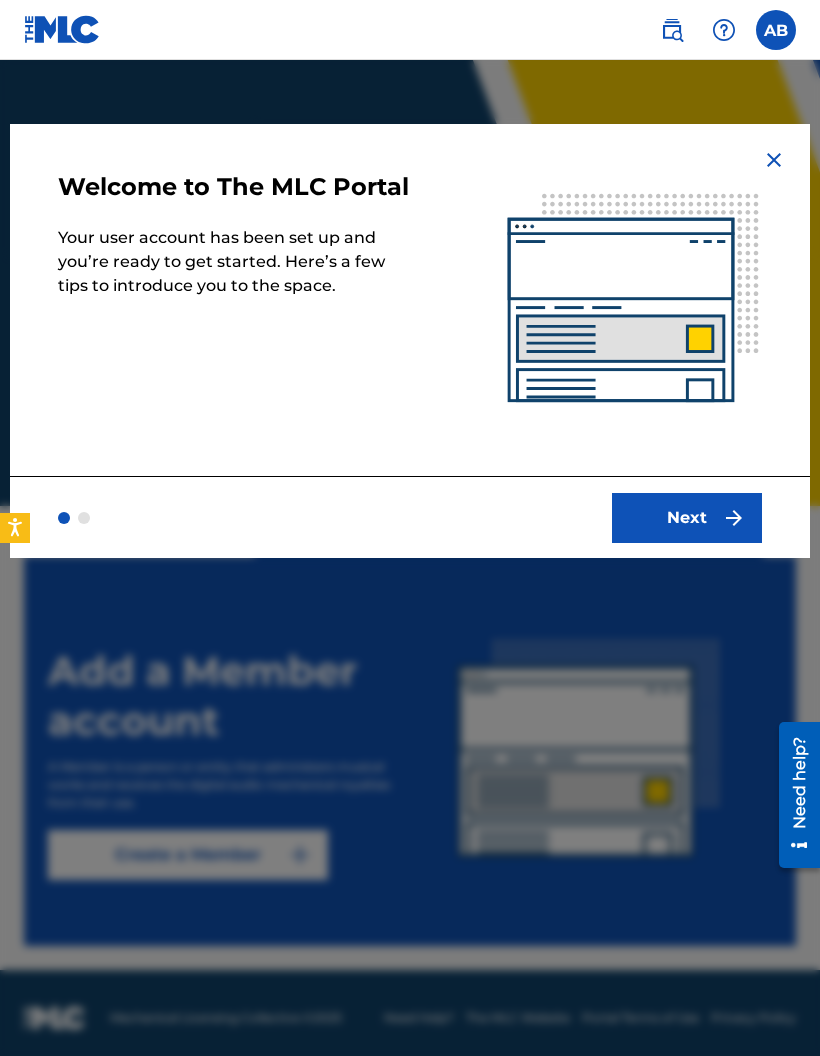 click at bounding box center [410, 588] 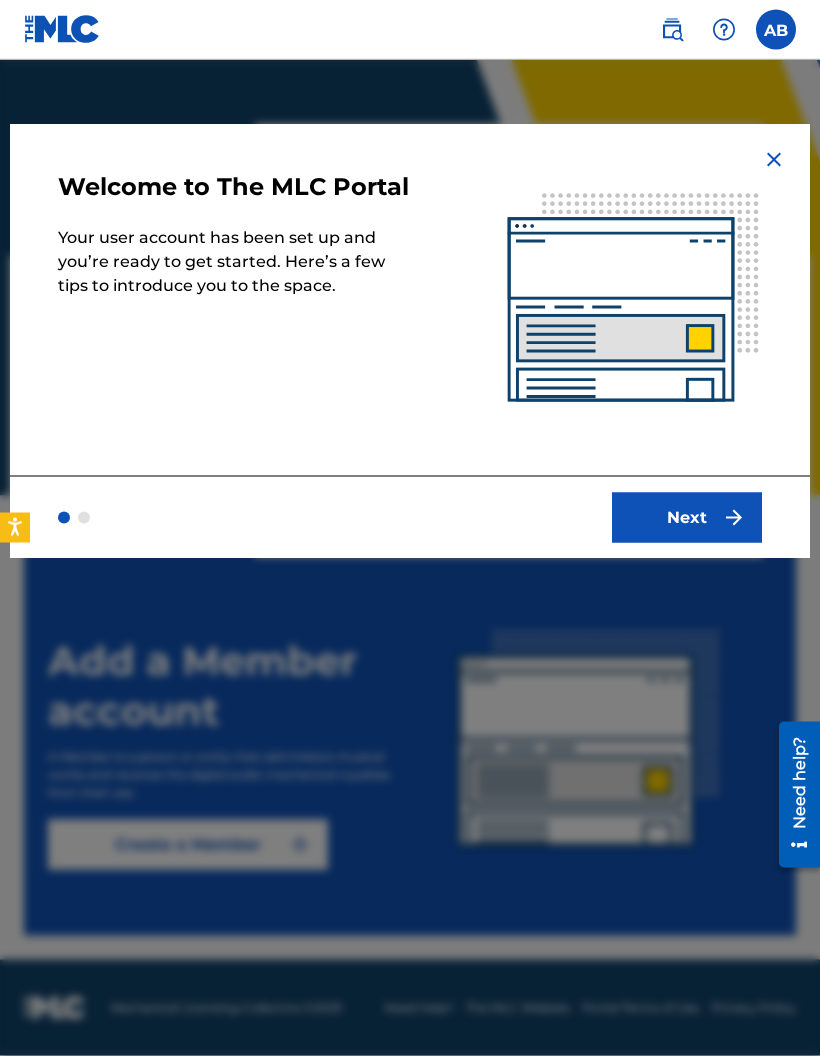 scroll, scrollTop: 0, scrollLeft: 0, axis: both 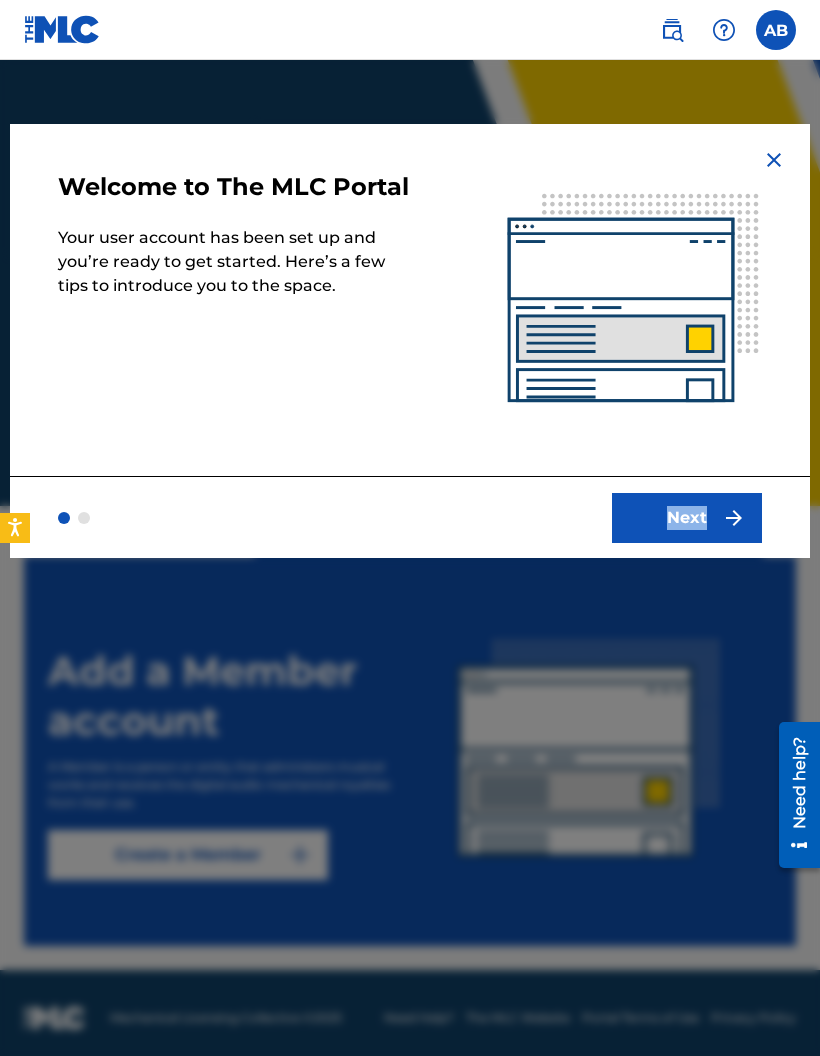 click on "Next" at bounding box center [410, 517] 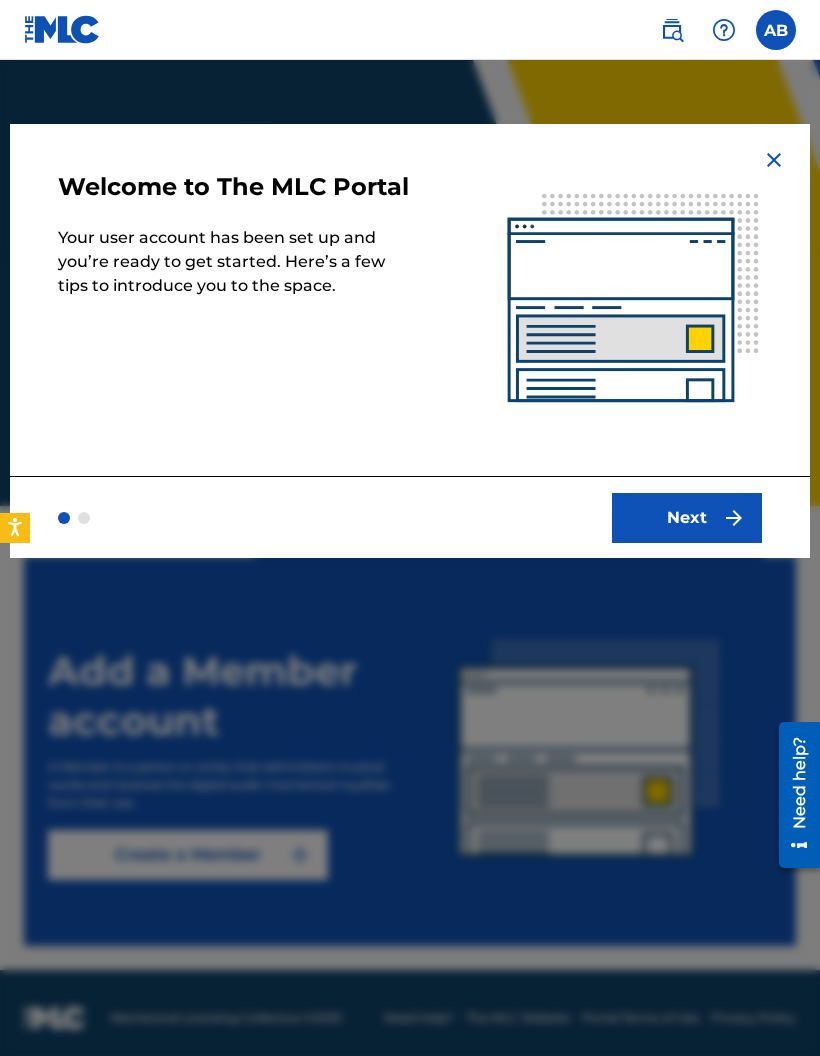 click on "Next" at bounding box center (687, 518) 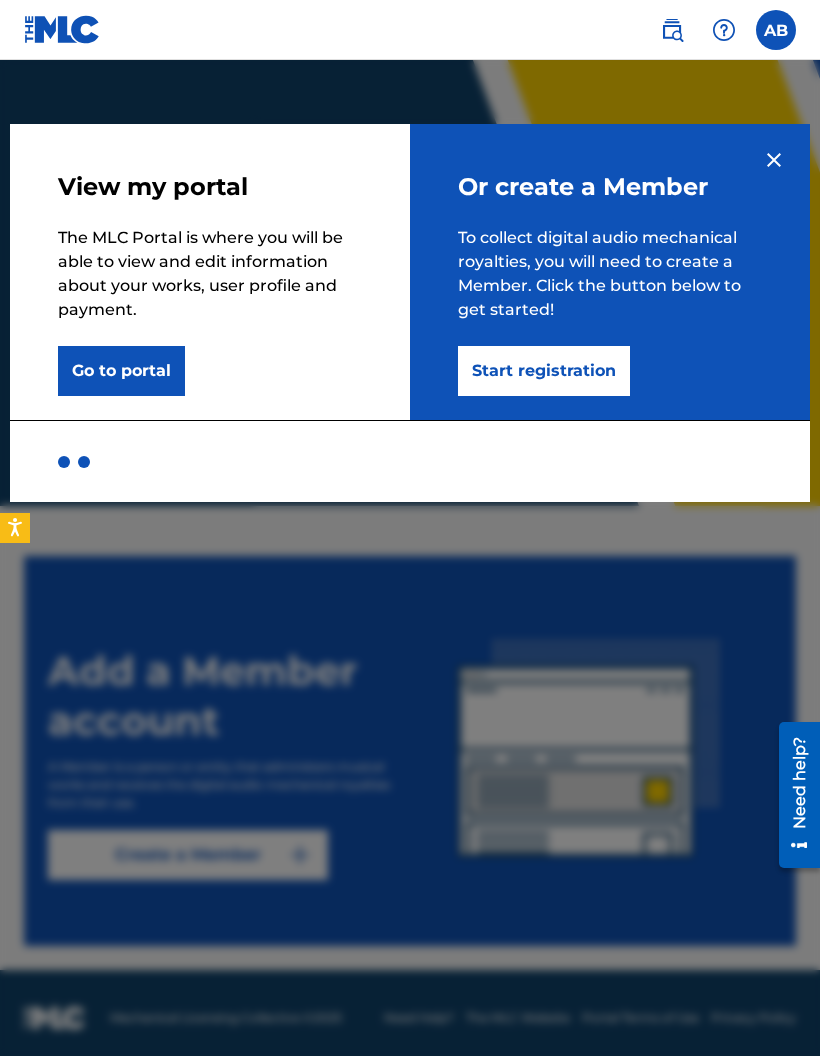 click on "Start registration" at bounding box center [544, 371] 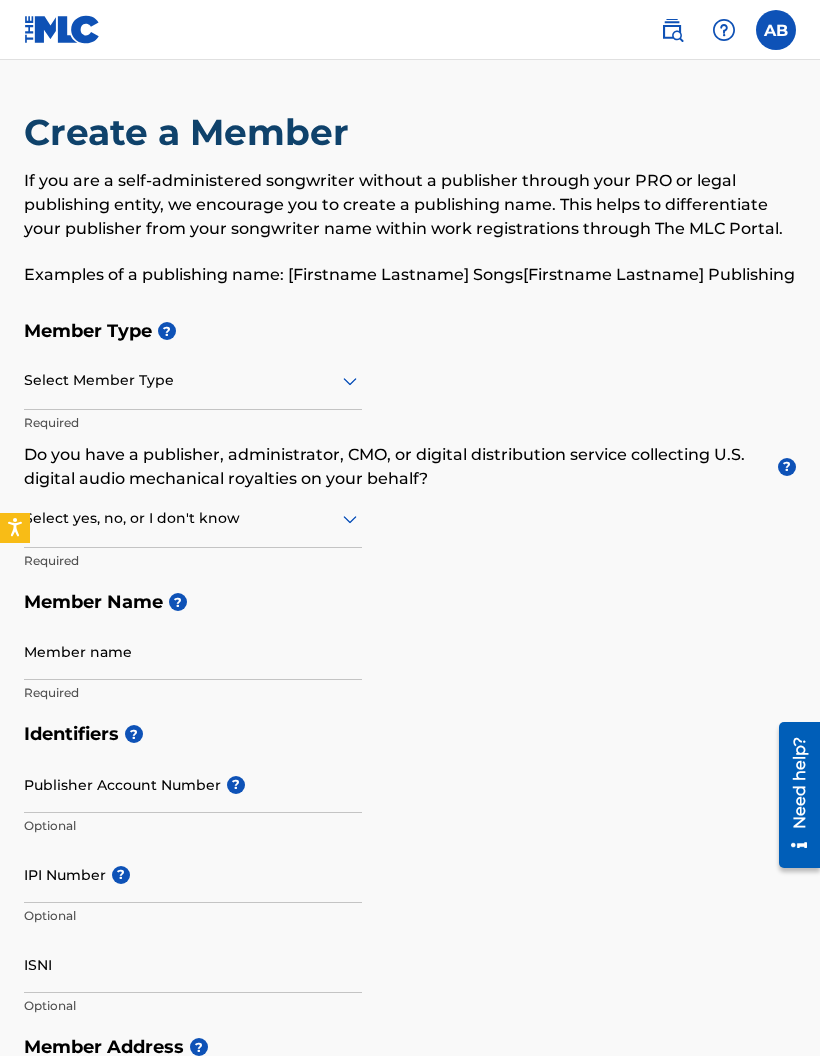 click 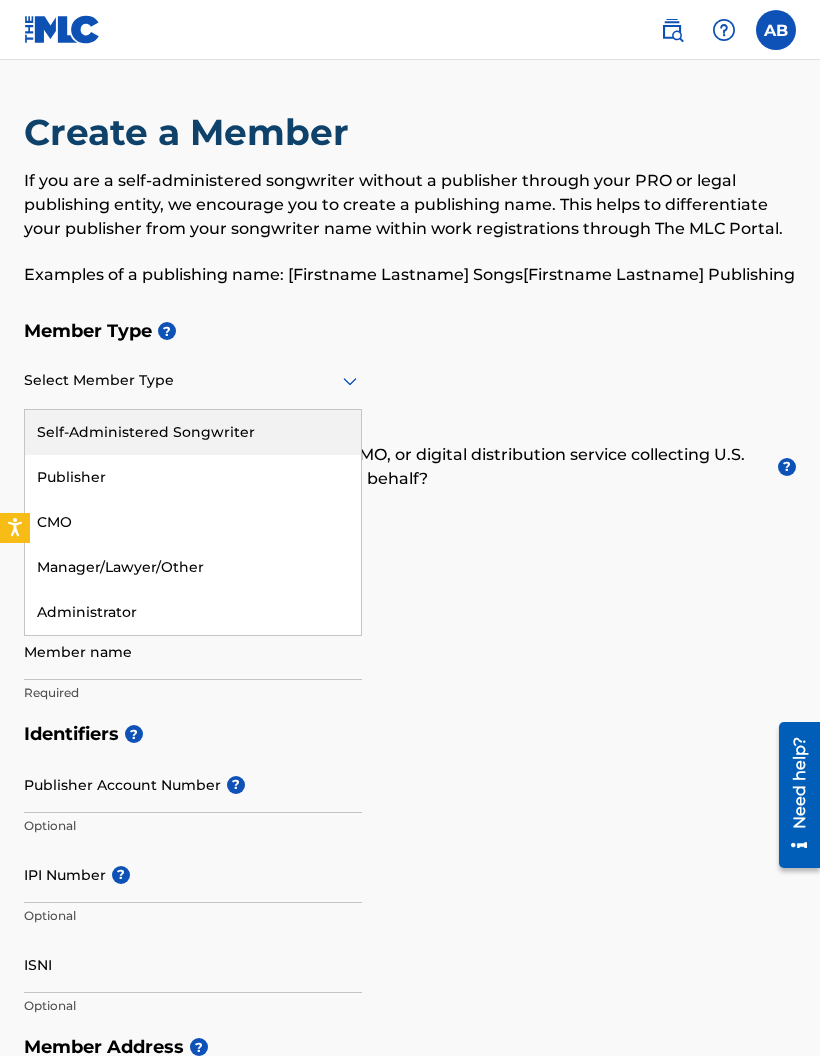 click on "Self-Administered Songwriter" at bounding box center (193, 432) 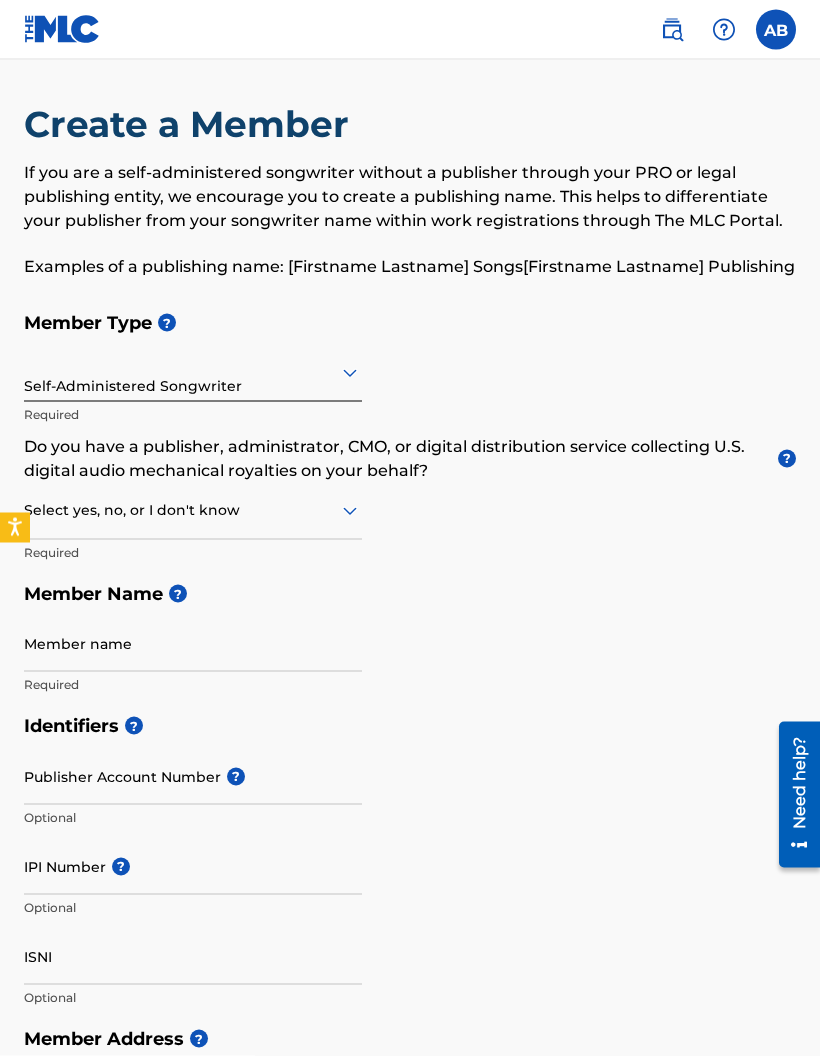 scroll, scrollTop: 10, scrollLeft: 0, axis: vertical 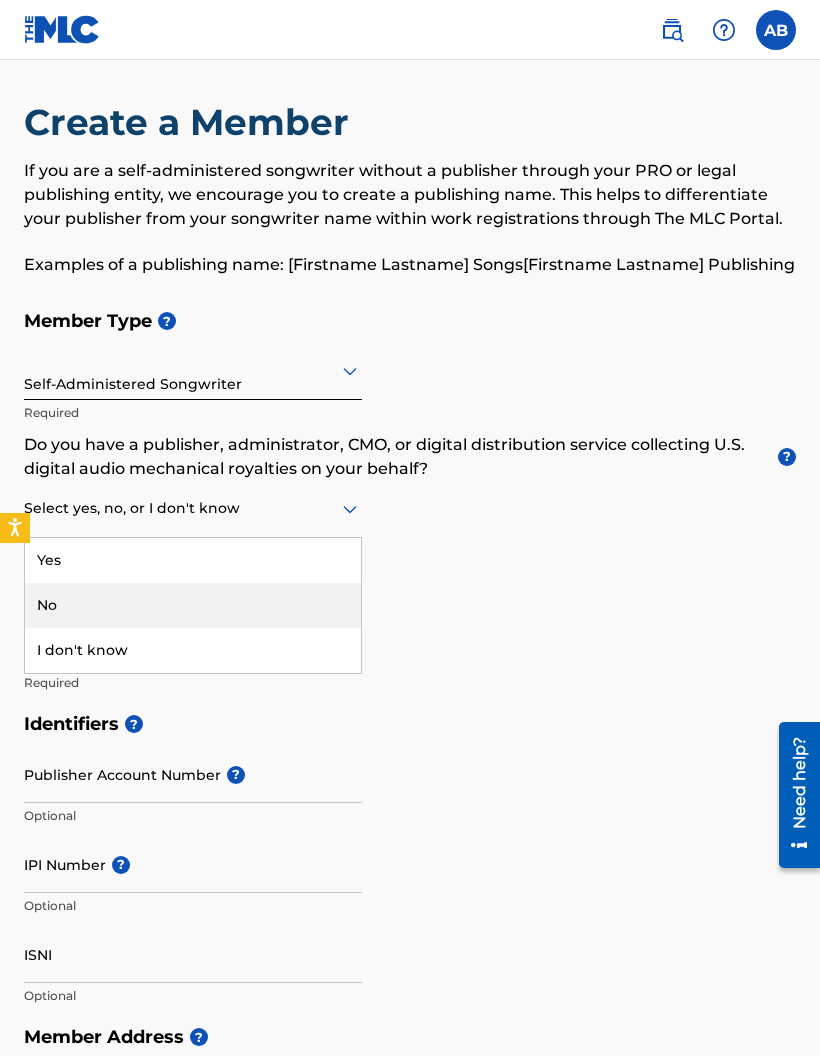 click on "No" at bounding box center [193, 605] 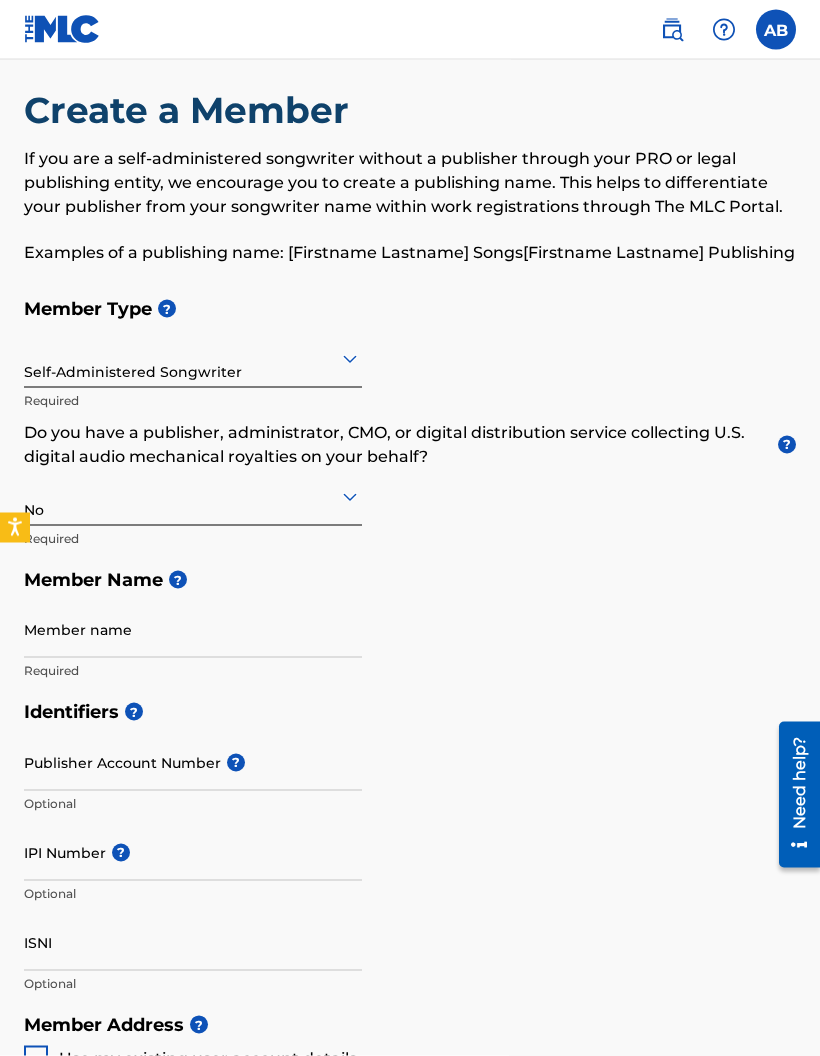 scroll, scrollTop: 105, scrollLeft: 0, axis: vertical 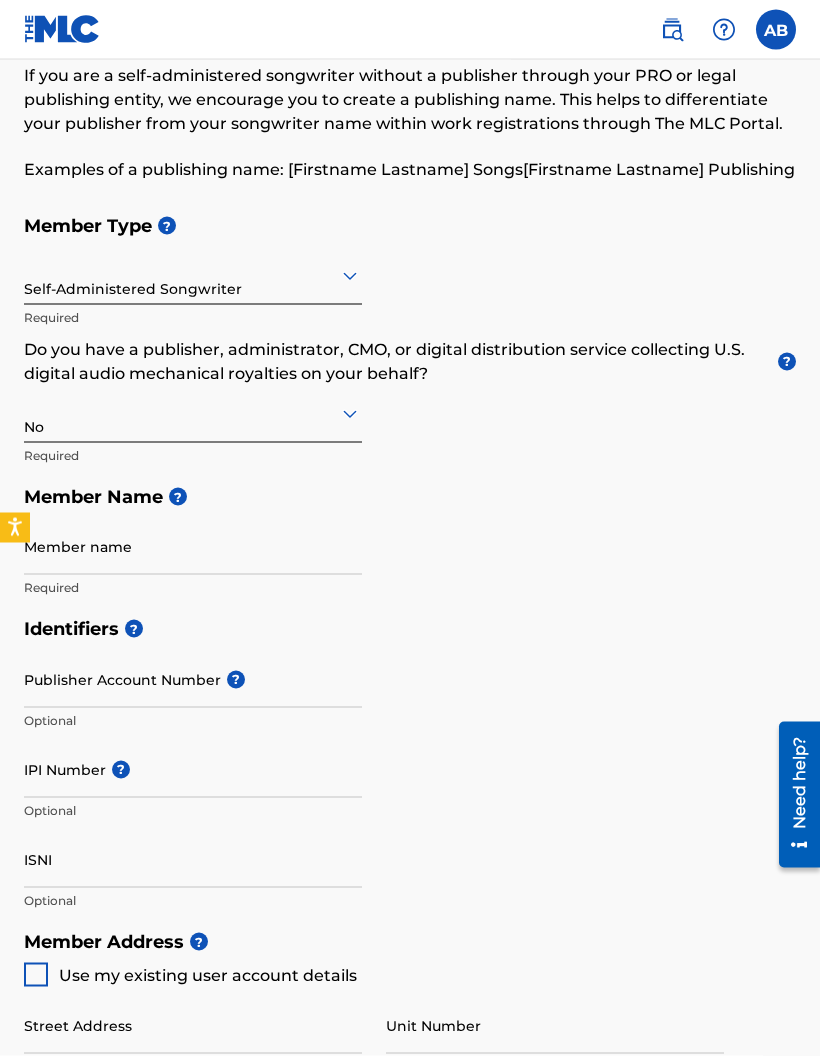 click on "Member name" at bounding box center (193, 546) 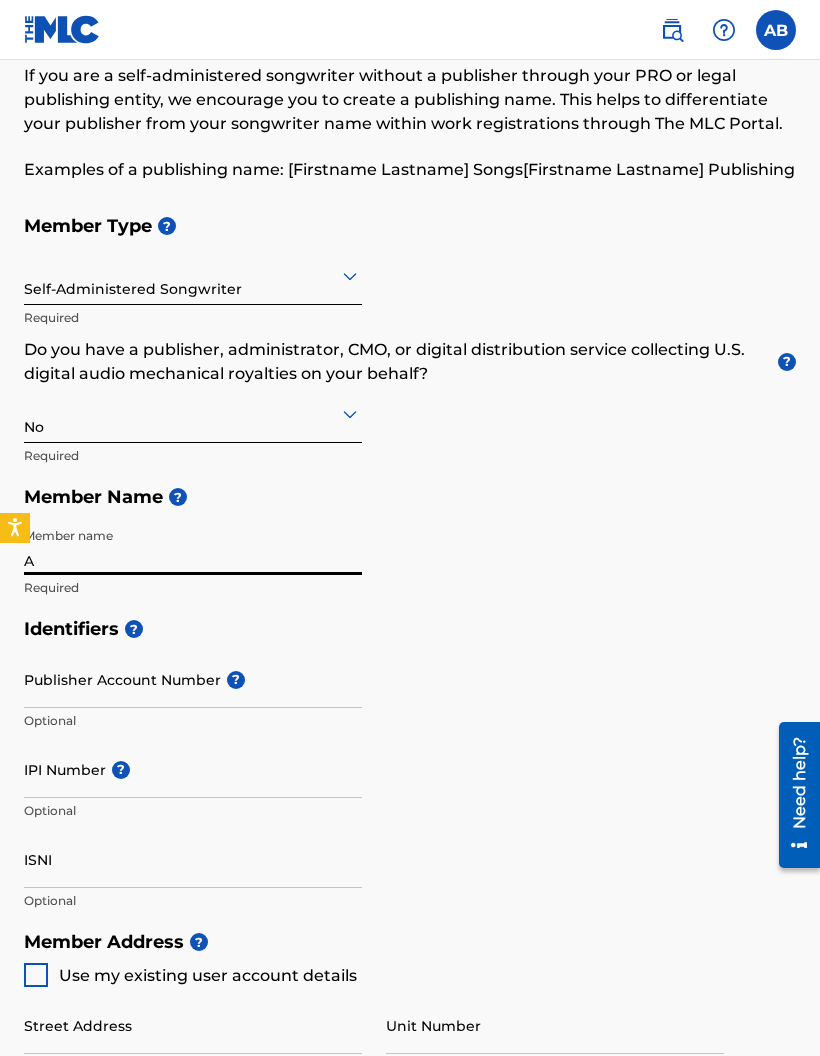 type on "[PERSON_NAME]" 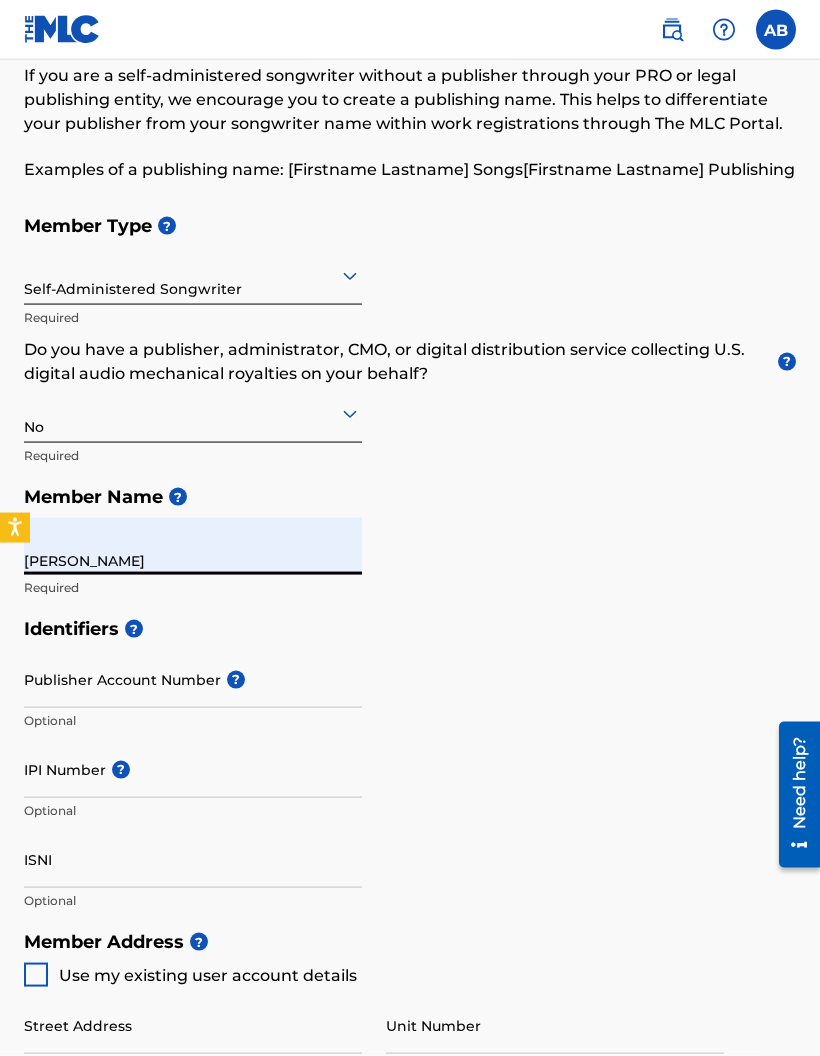 type on "[STREET_ADDRESS]" 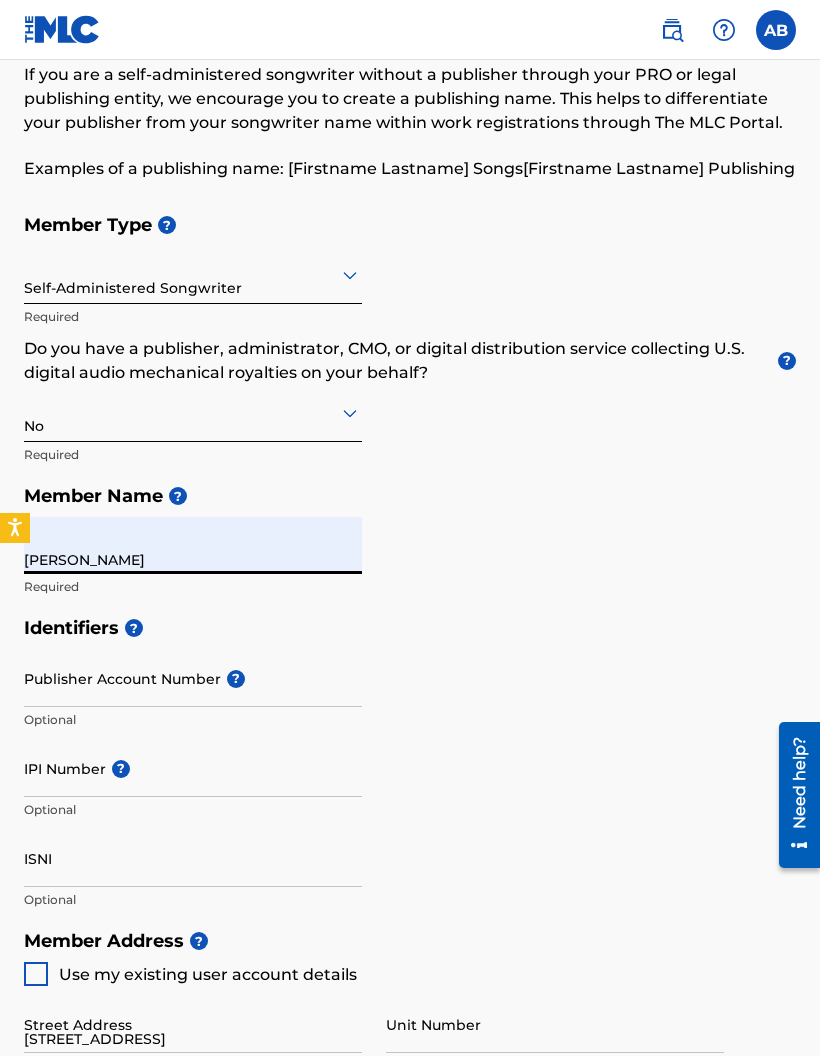type on "F" 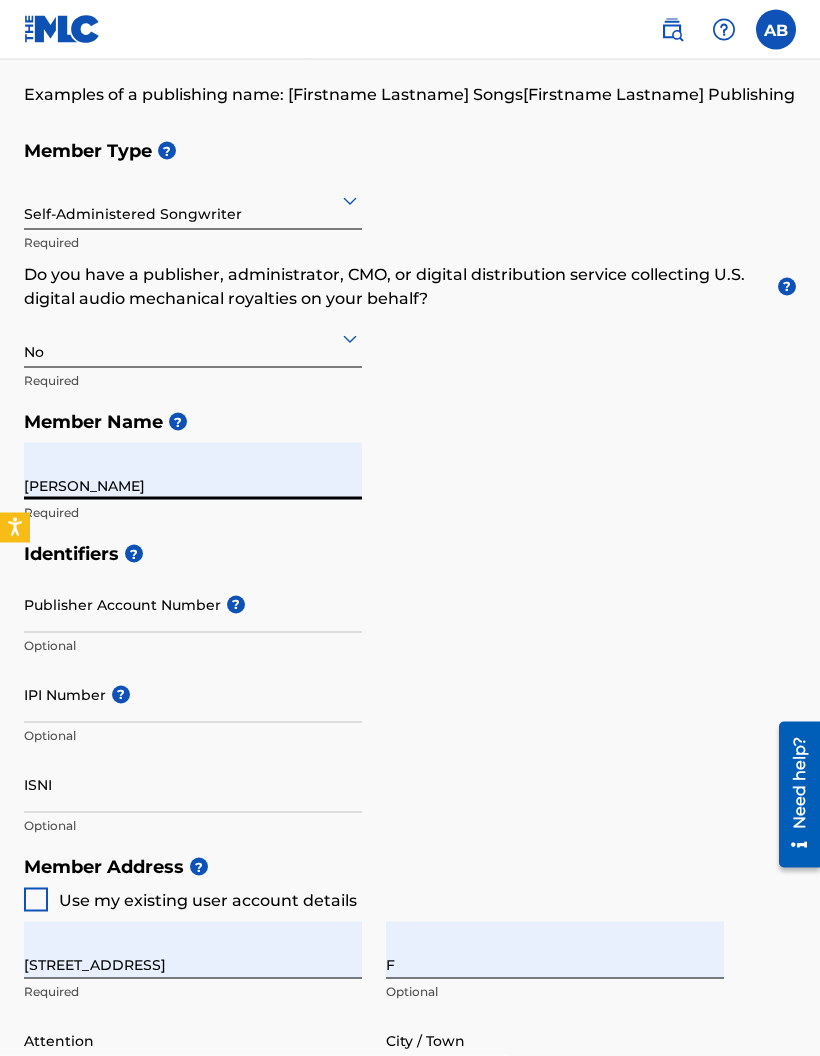 scroll, scrollTop: 181, scrollLeft: 0, axis: vertical 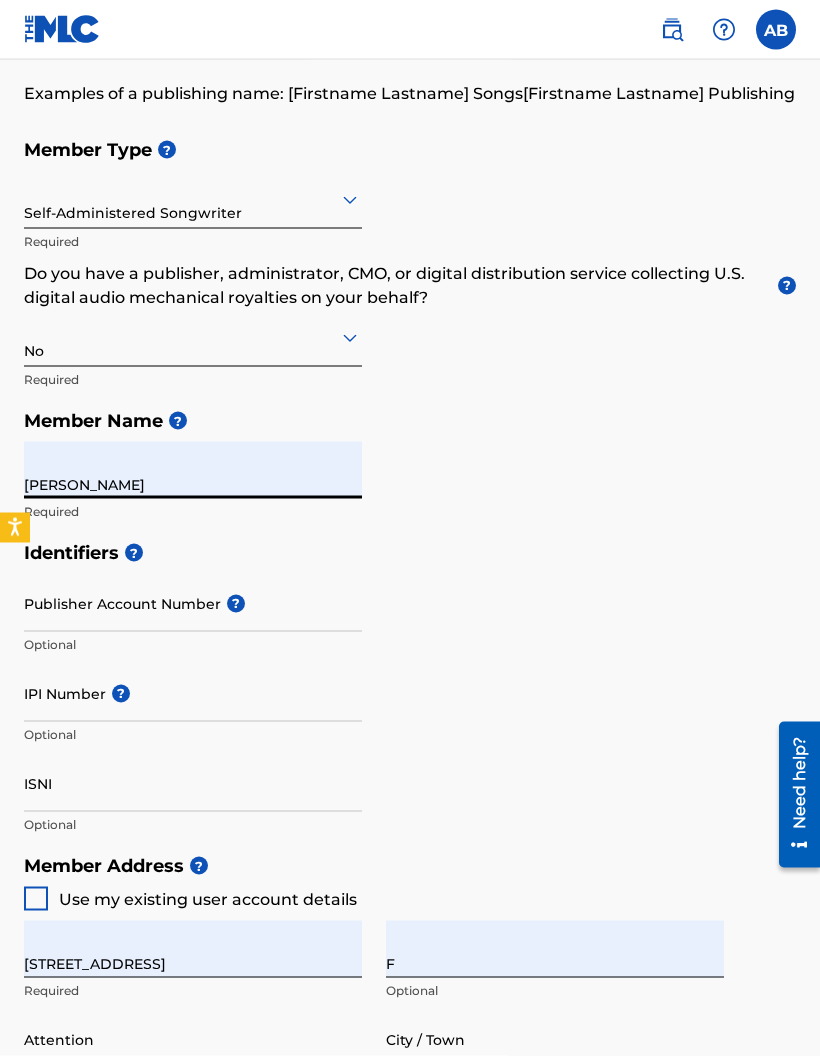 click on "Publisher Account Number ?" at bounding box center (193, 603) 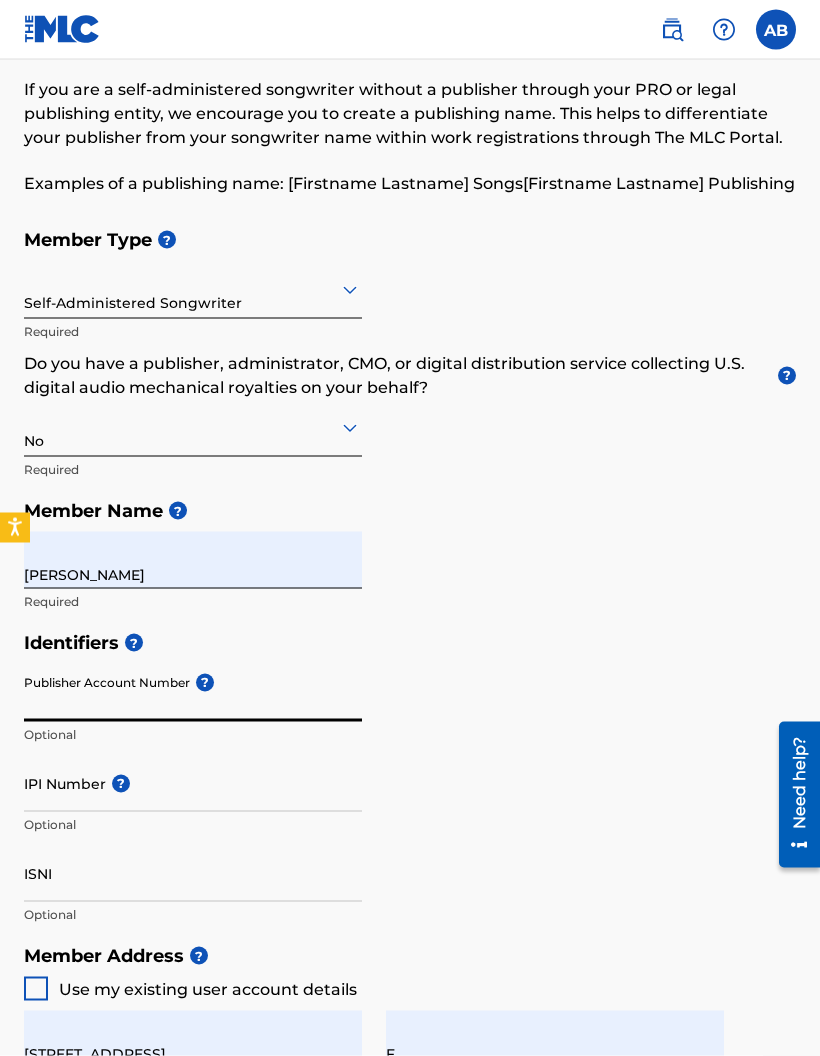 scroll, scrollTop: 92, scrollLeft: 0, axis: vertical 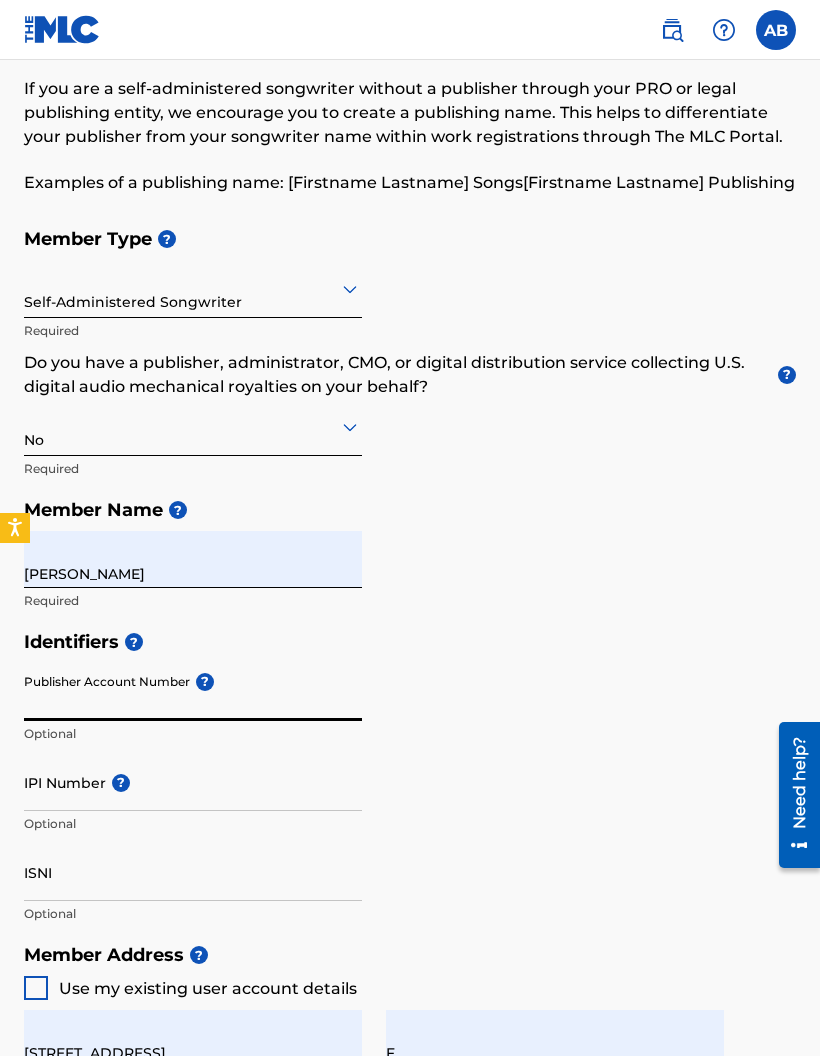 click on "IPI Number ?" at bounding box center (193, 782) 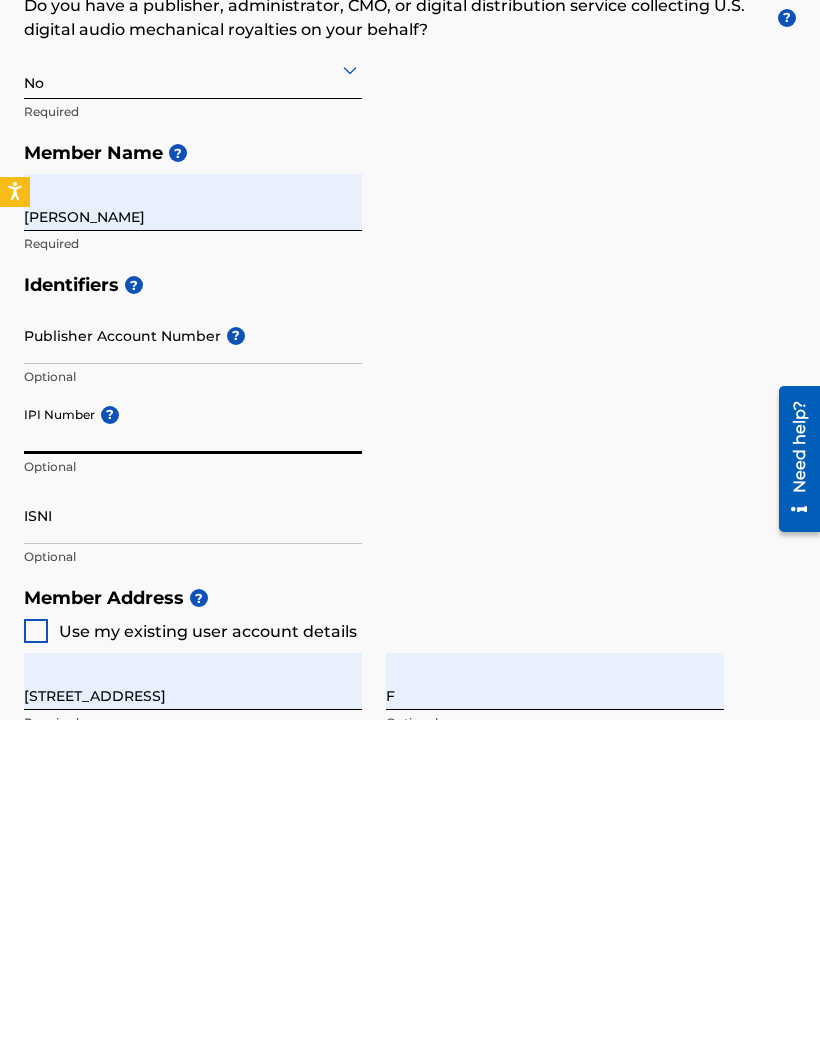 scroll, scrollTop: 450, scrollLeft: 0, axis: vertical 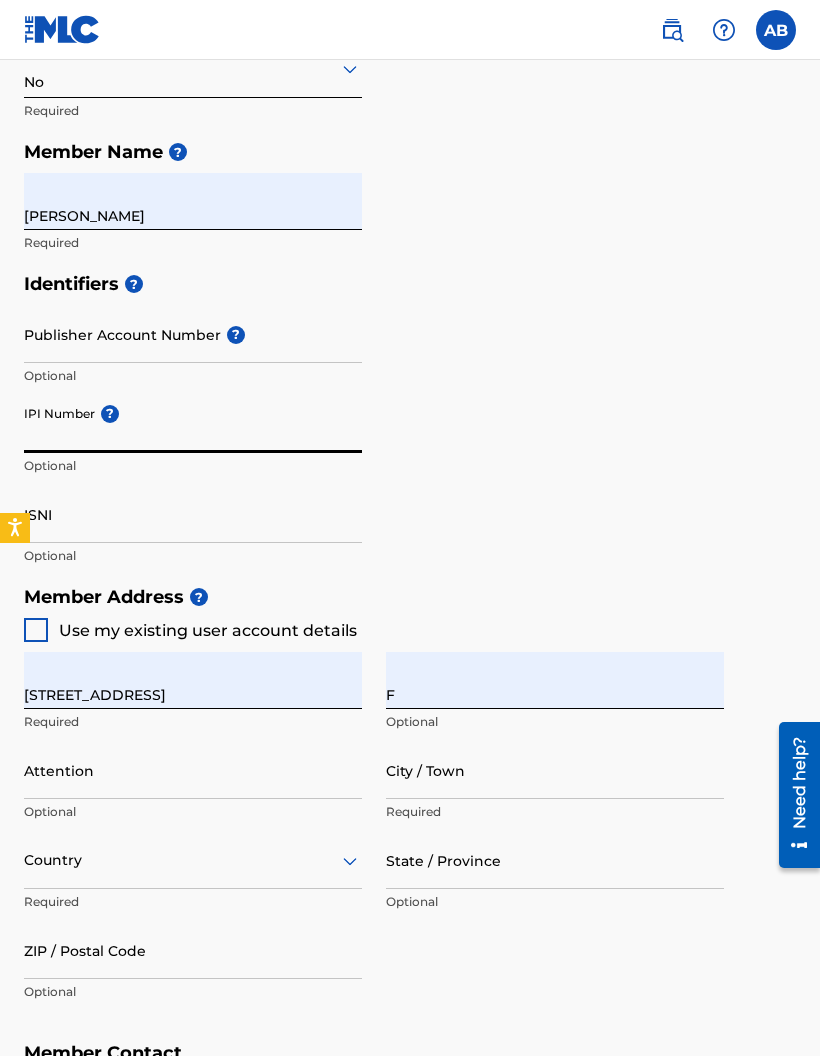 click on "IPI Number ?" at bounding box center (193, 424) 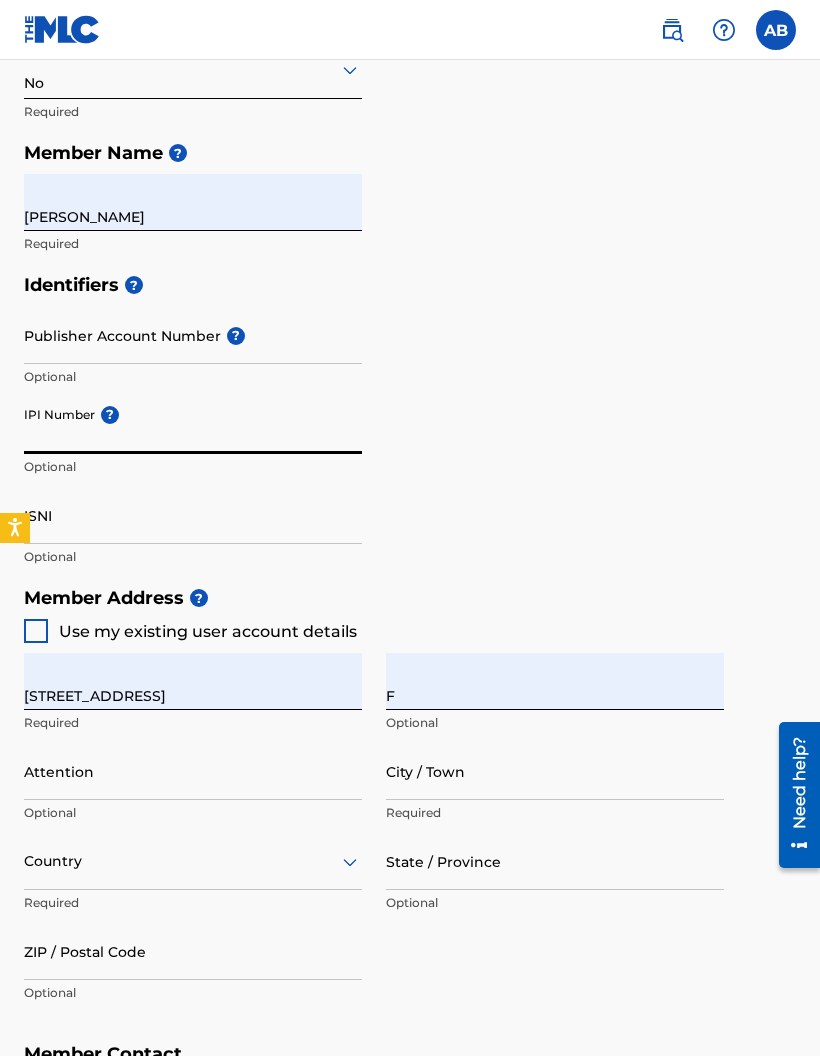 paste on "1300333522" 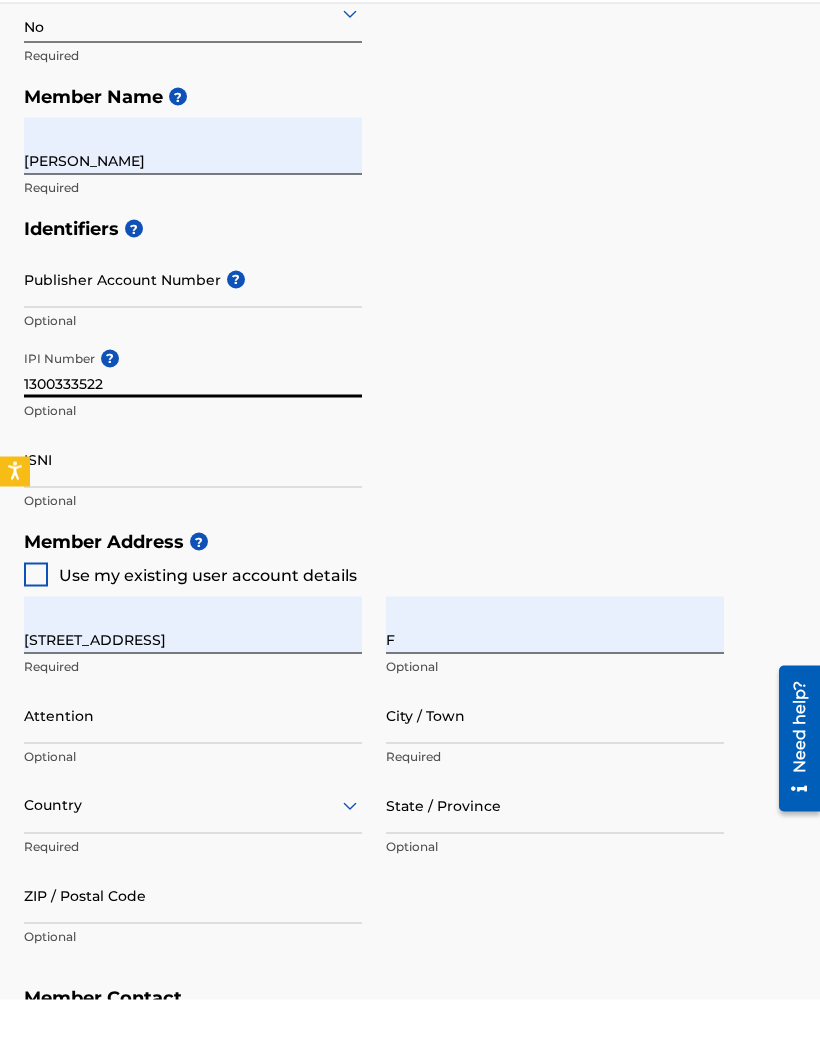type on "1300333522" 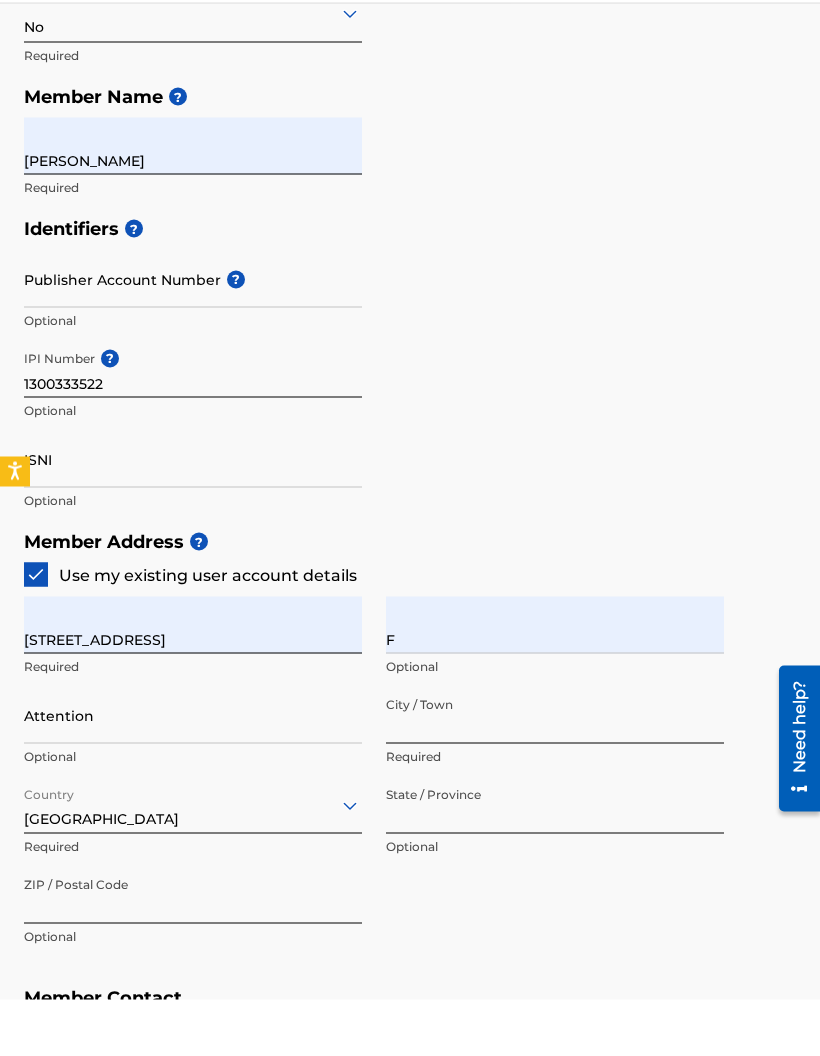 type on "[STREET_ADDRESS]" 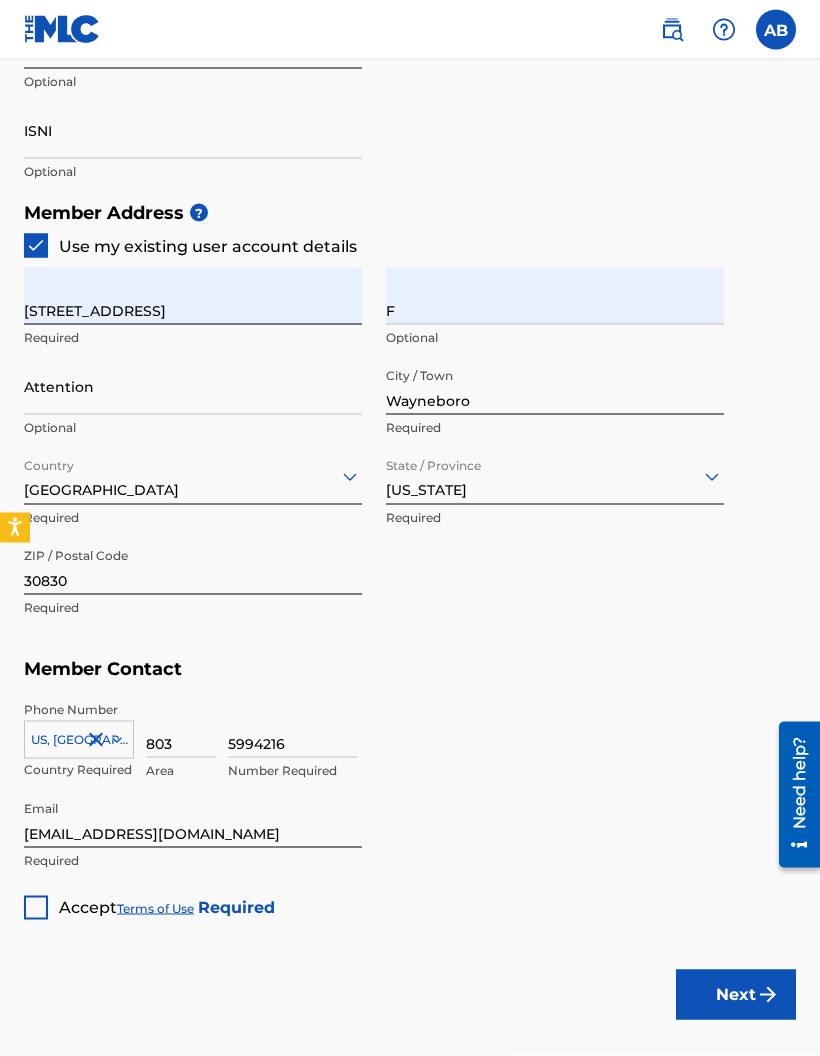 scroll, scrollTop: 836, scrollLeft: 0, axis: vertical 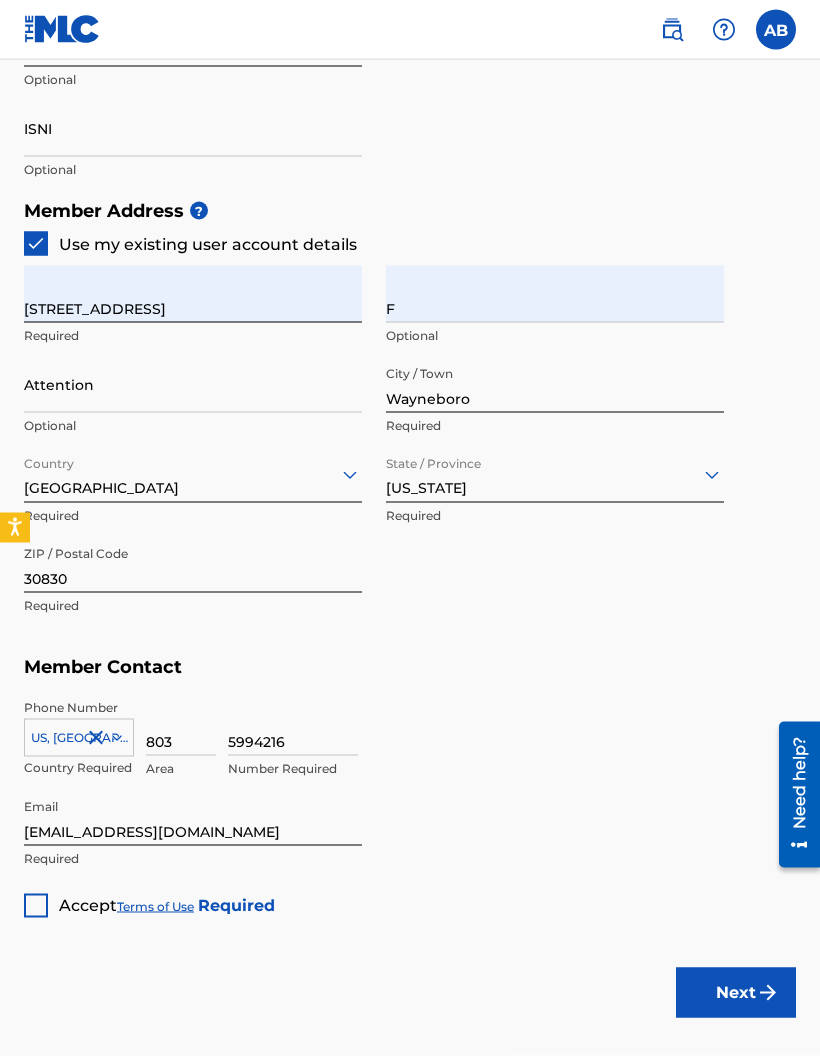 click at bounding box center (36, 906) 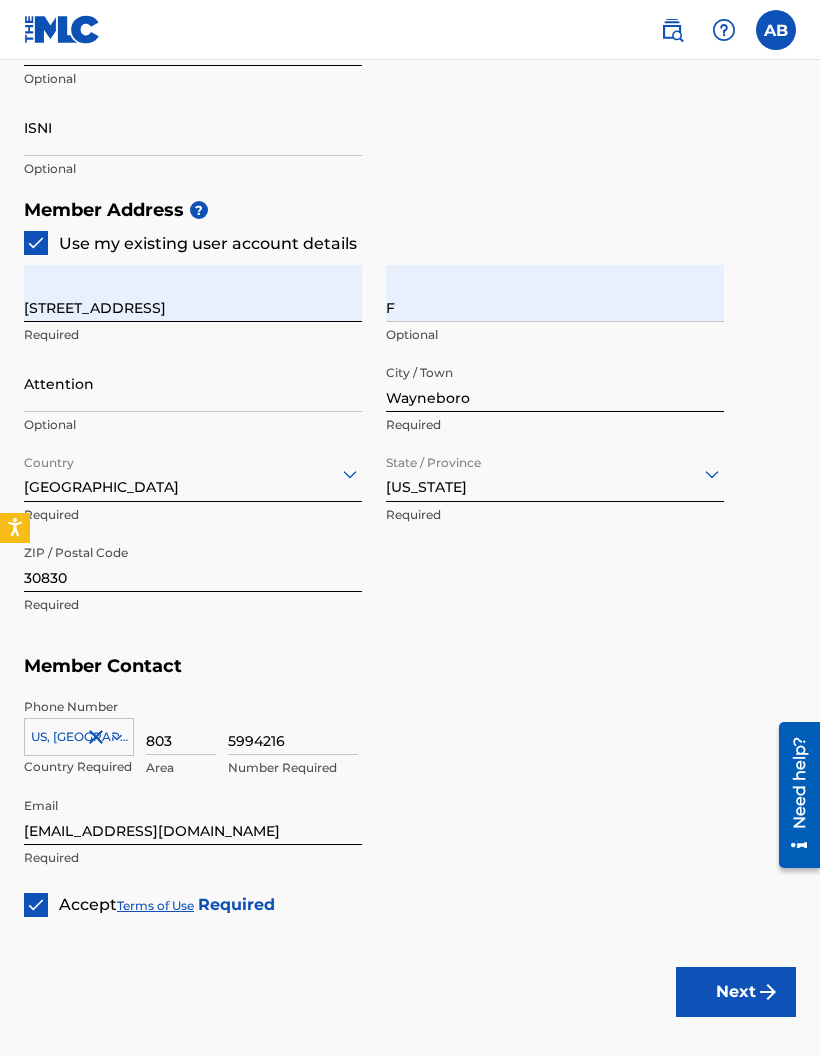 click on "Next" at bounding box center (736, 992) 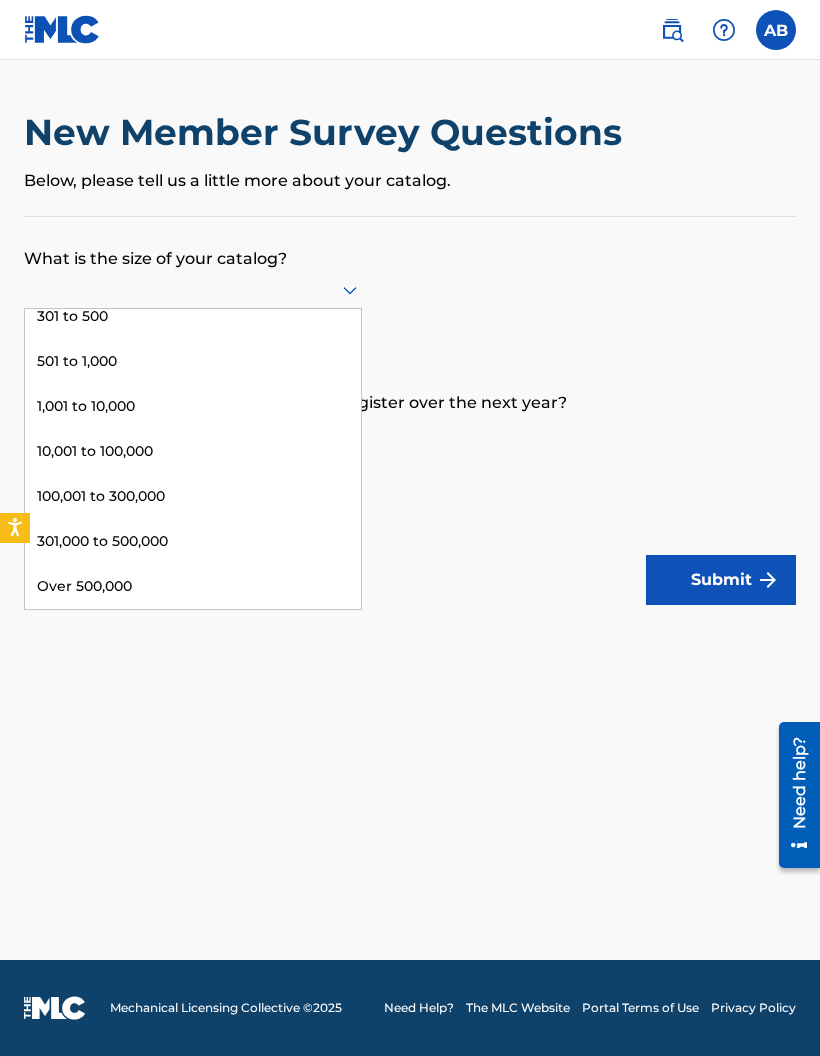scroll, scrollTop: 105, scrollLeft: 0, axis: vertical 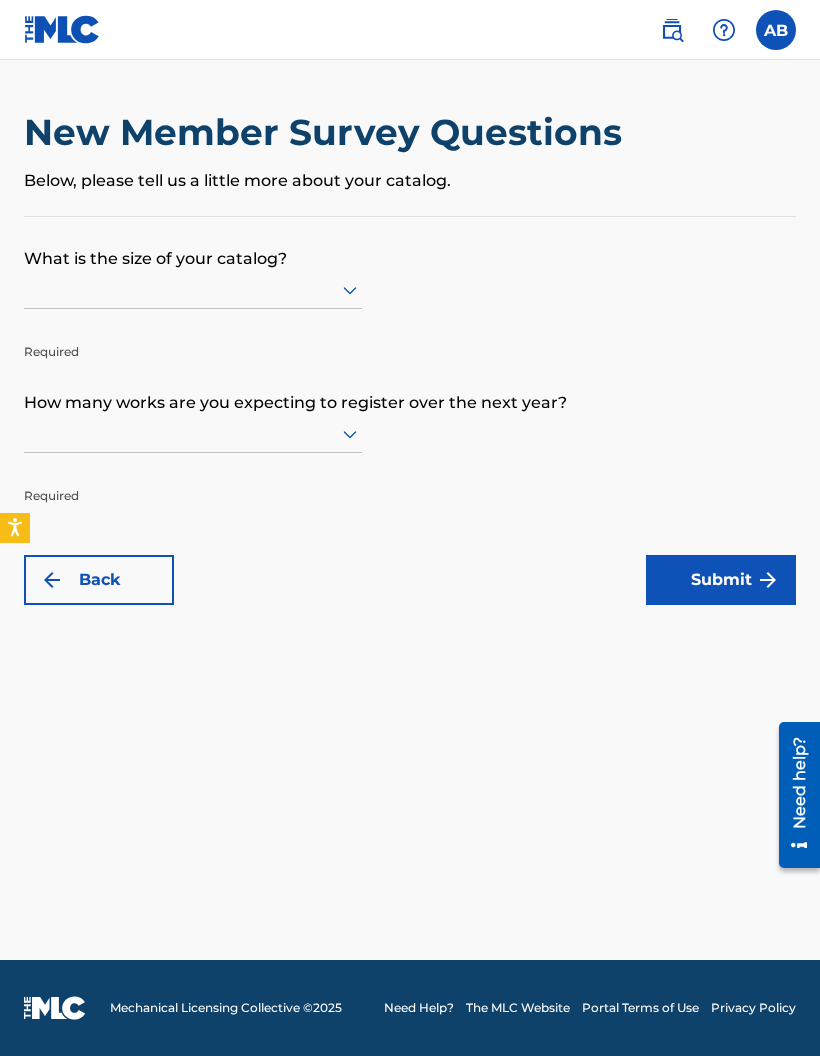 click on "What is the size of your catalog?" at bounding box center (410, 244) 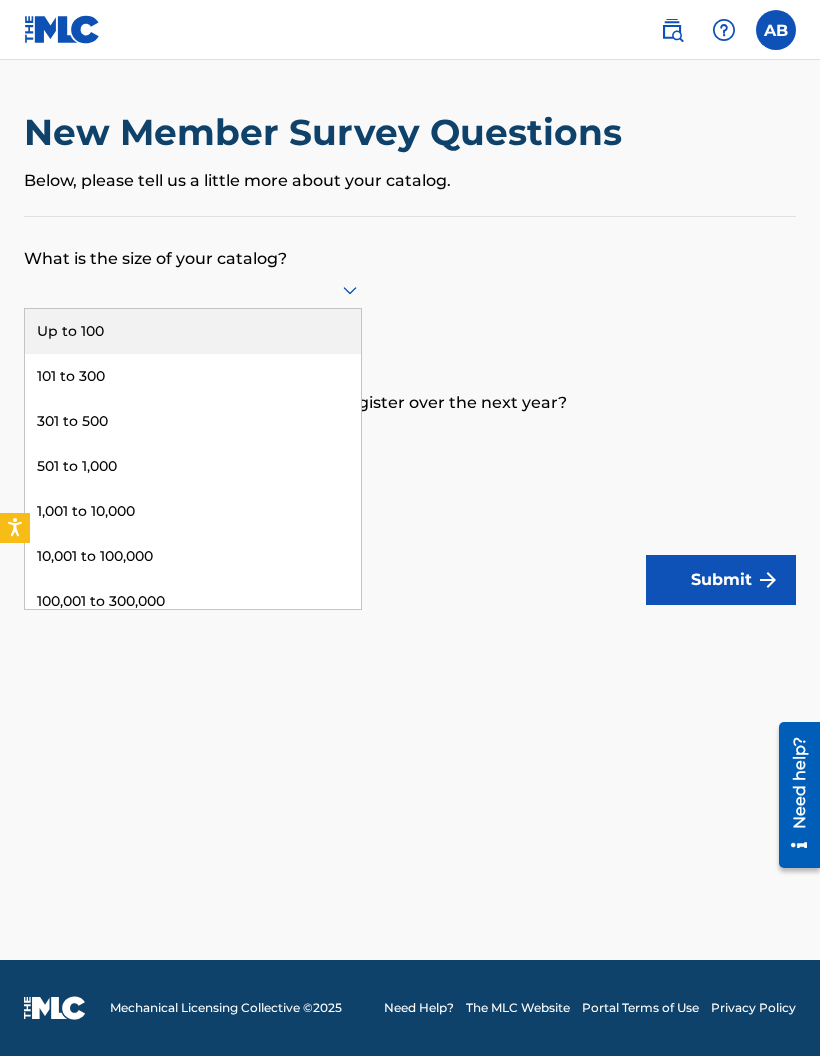 click on "Up to 100" at bounding box center [193, 331] 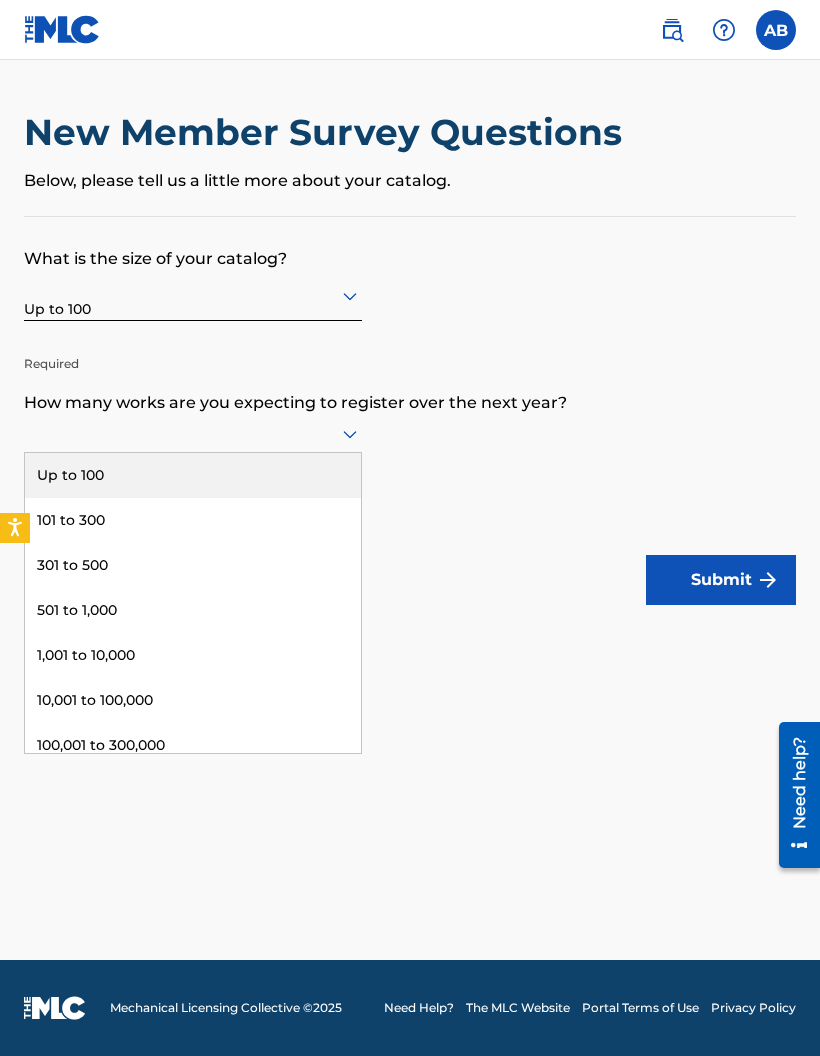 click on "Up to 100" at bounding box center (193, 475) 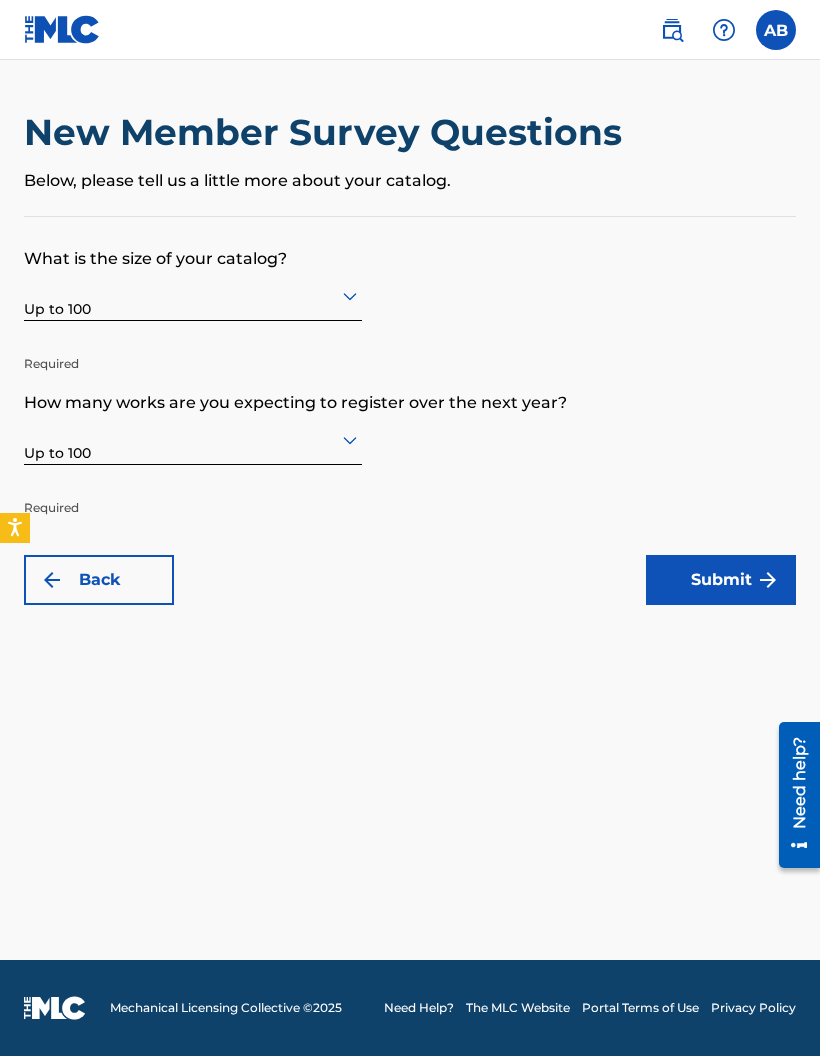 click on "Submit" at bounding box center (721, 580) 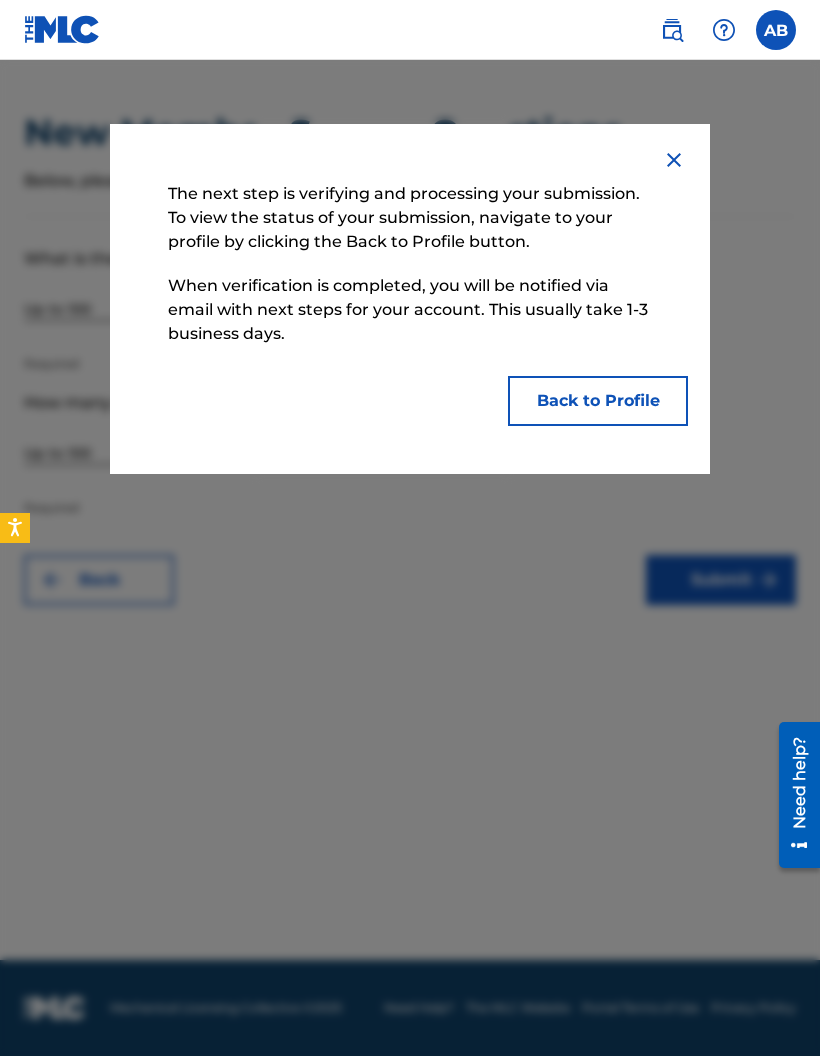 click on "Back to Profile" at bounding box center [598, 401] 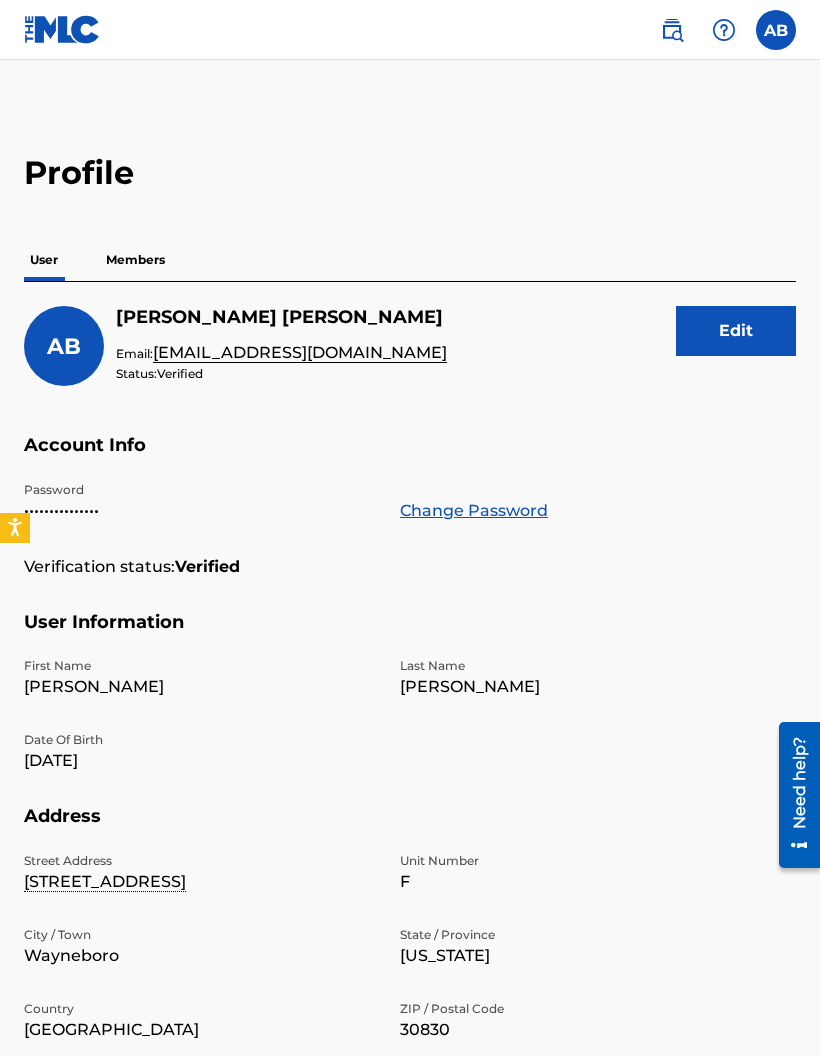scroll, scrollTop: 0, scrollLeft: 0, axis: both 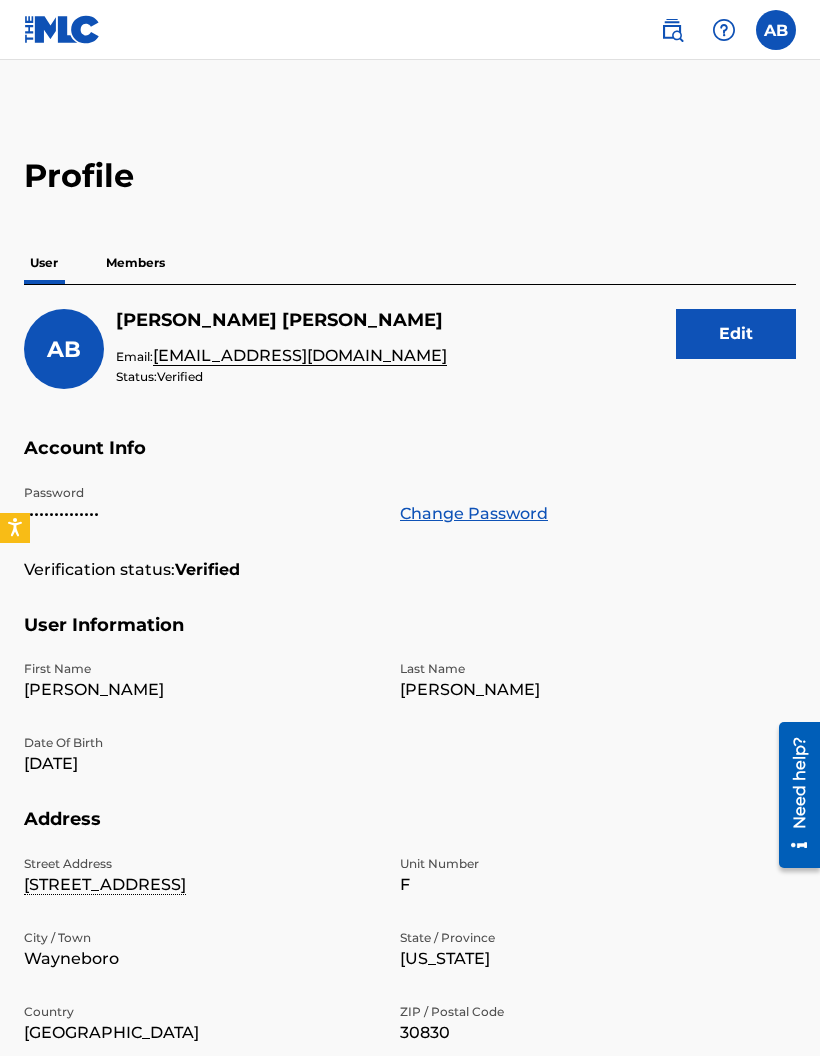 click on "Members" at bounding box center (135, 263) 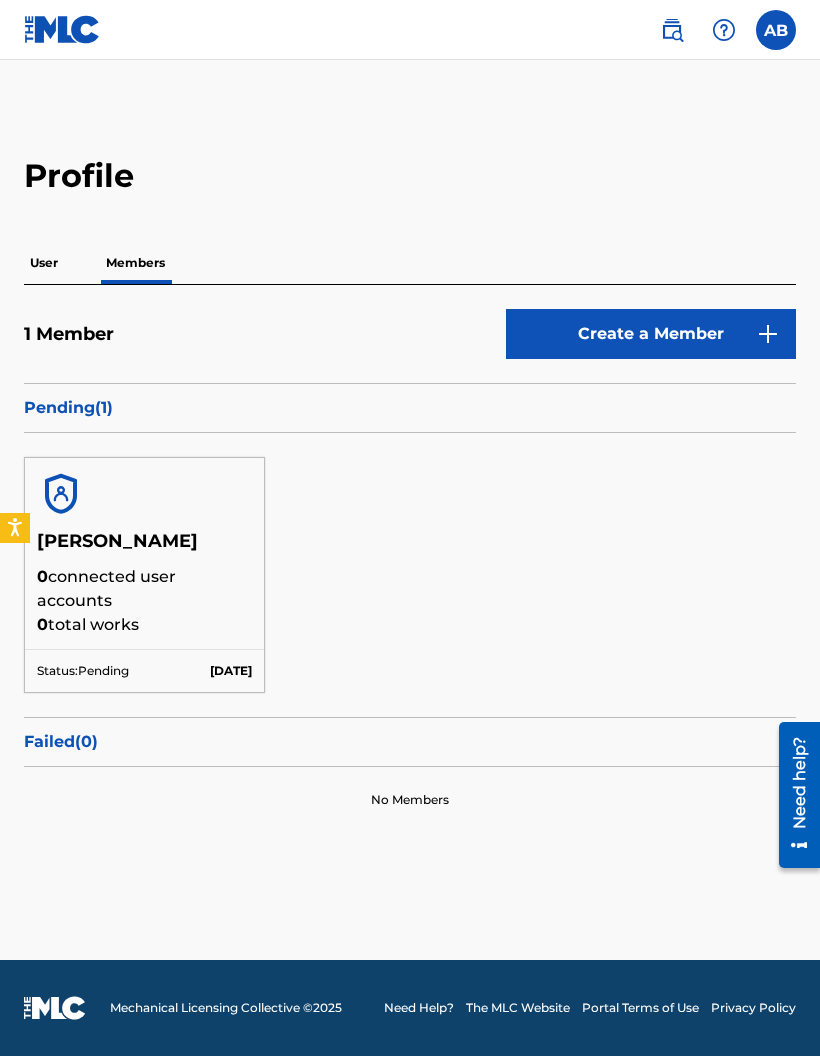 scroll, scrollTop: 0, scrollLeft: 0, axis: both 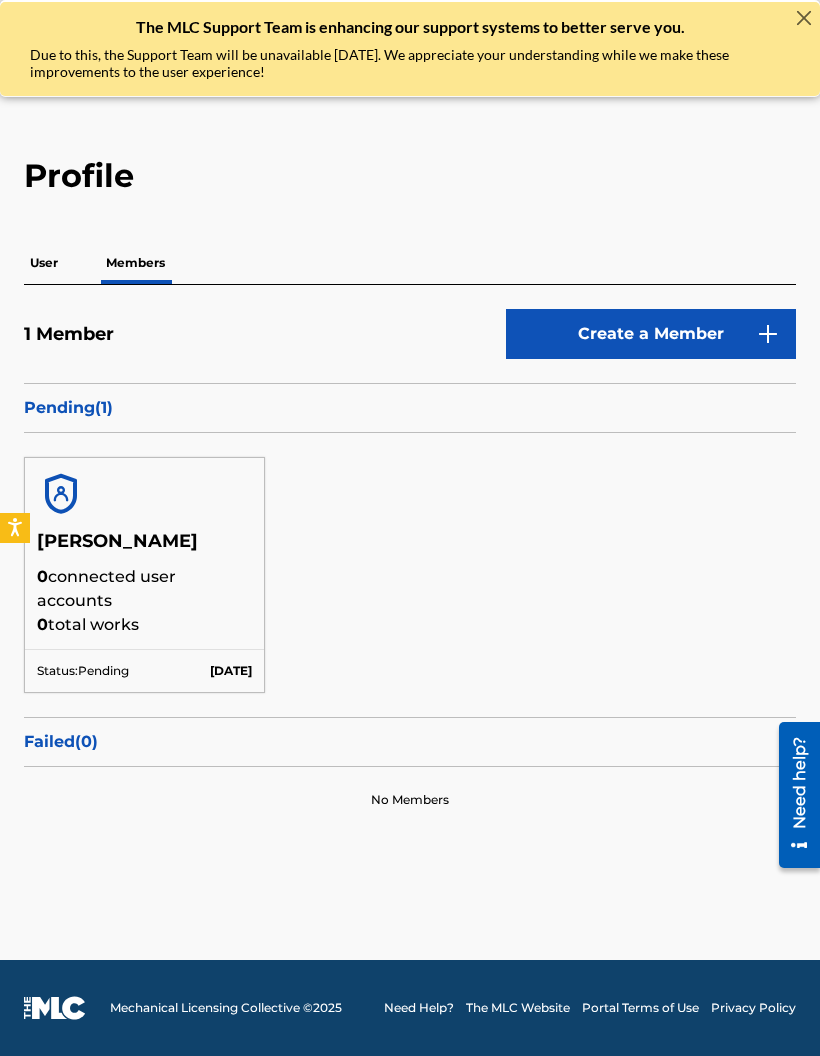 click on "The MLC Support Team is enhancing our support systems to better serve you." at bounding box center [410, 26] 